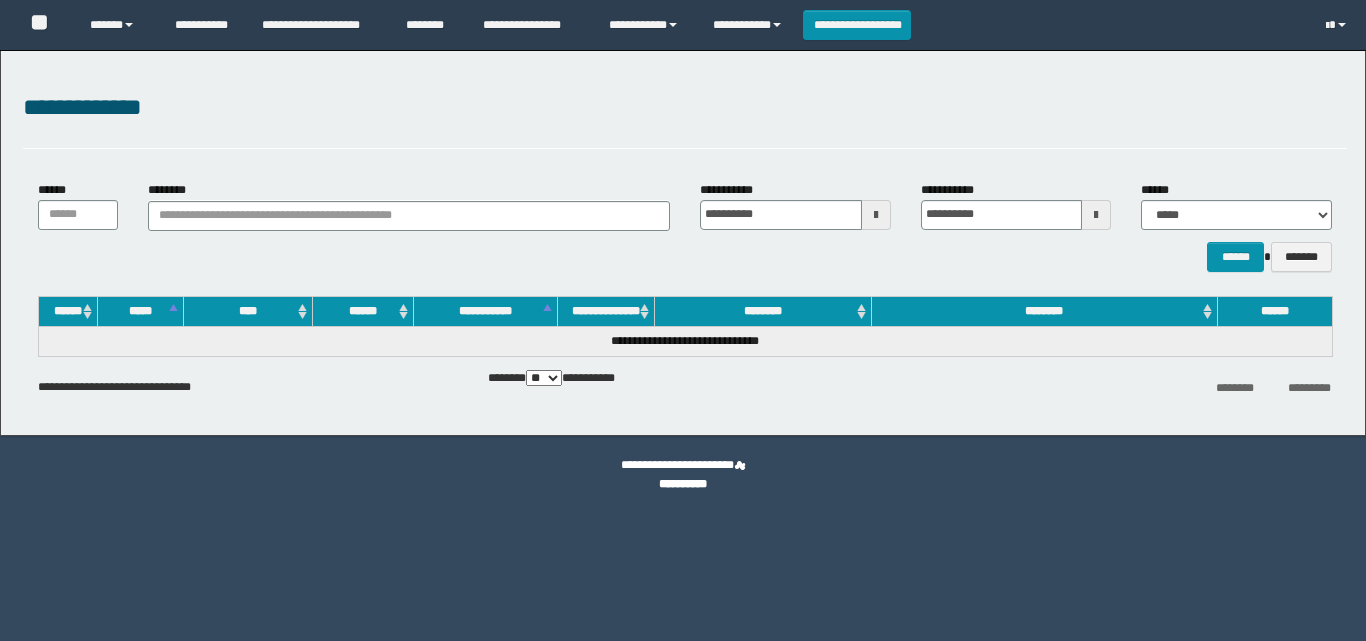 scroll, scrollTop: 0, scrollLeft: 0, axis: both 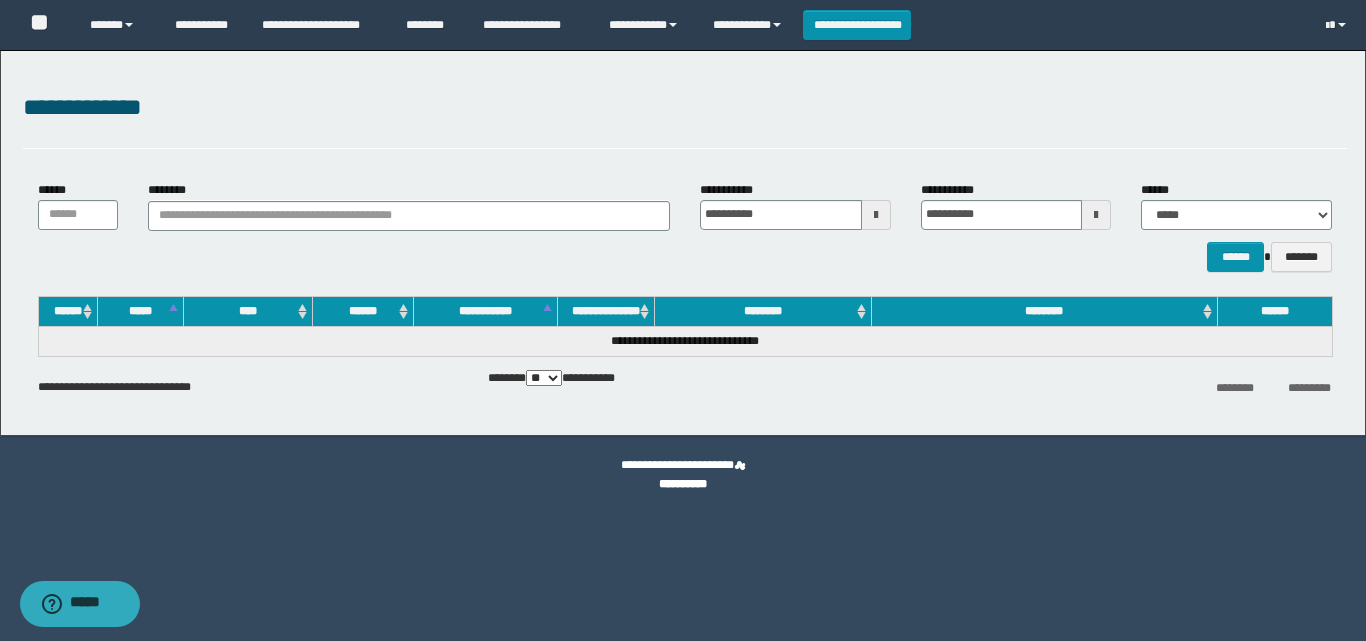 click on "**********" at bounding box center (683, 243) 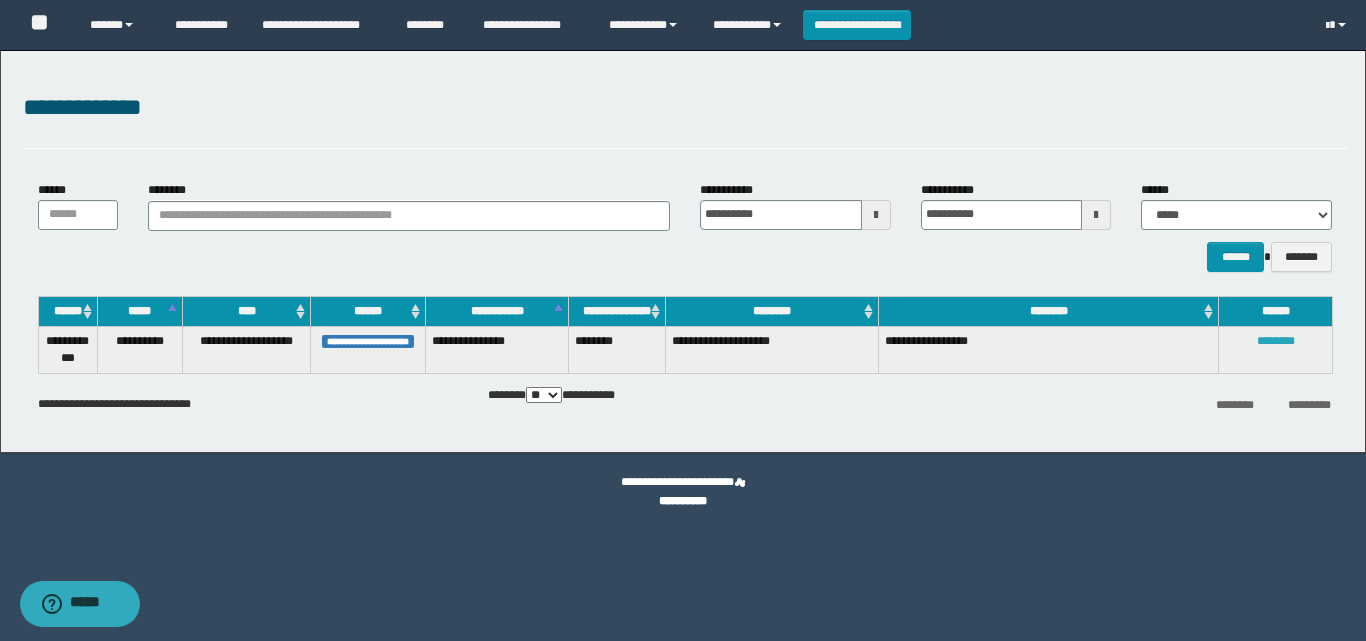 click on "********" at bounding box center [1276, 341] 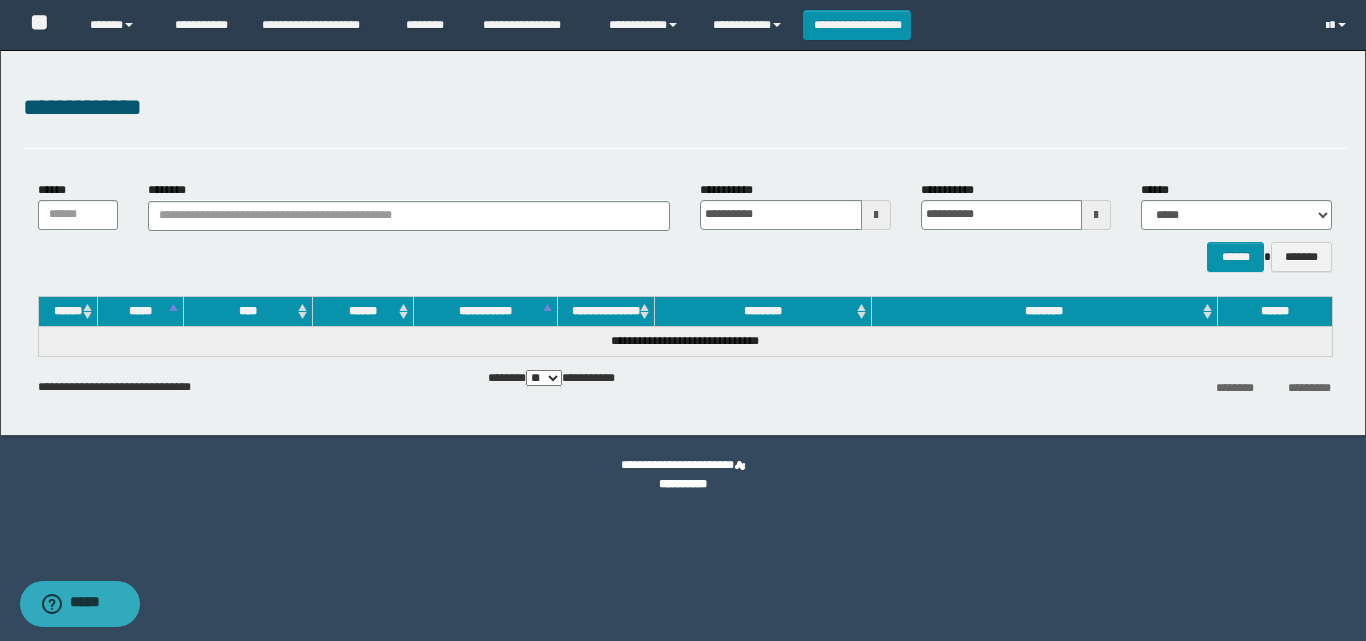 click on "**********" at bounding box center (685, 108) 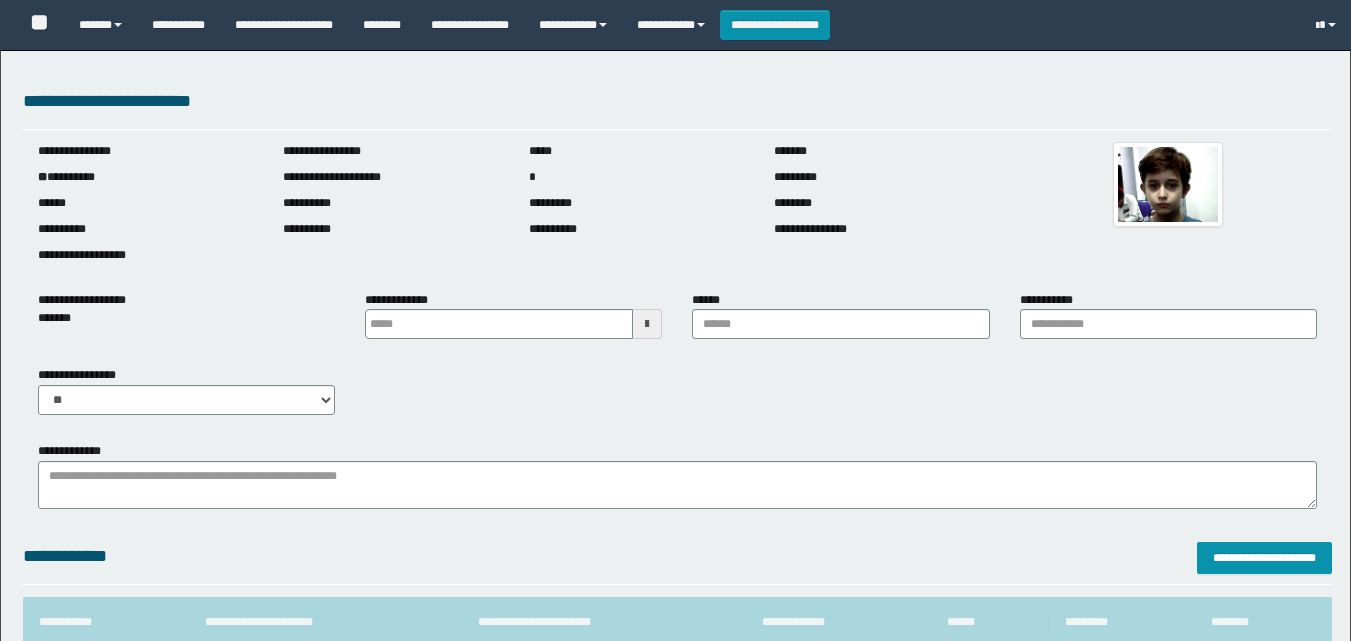 scroll, scrollTop: 0, scrollLeft: 0, axis: both 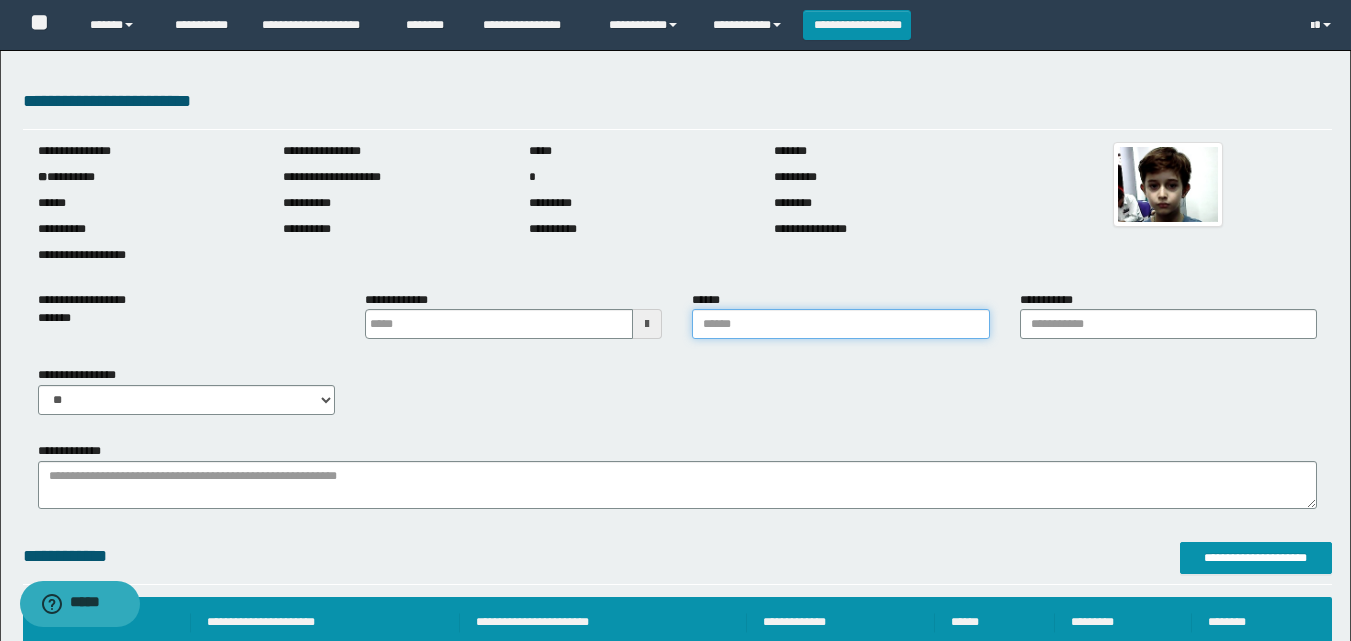 click on "******" at bounding box center [840, 324] 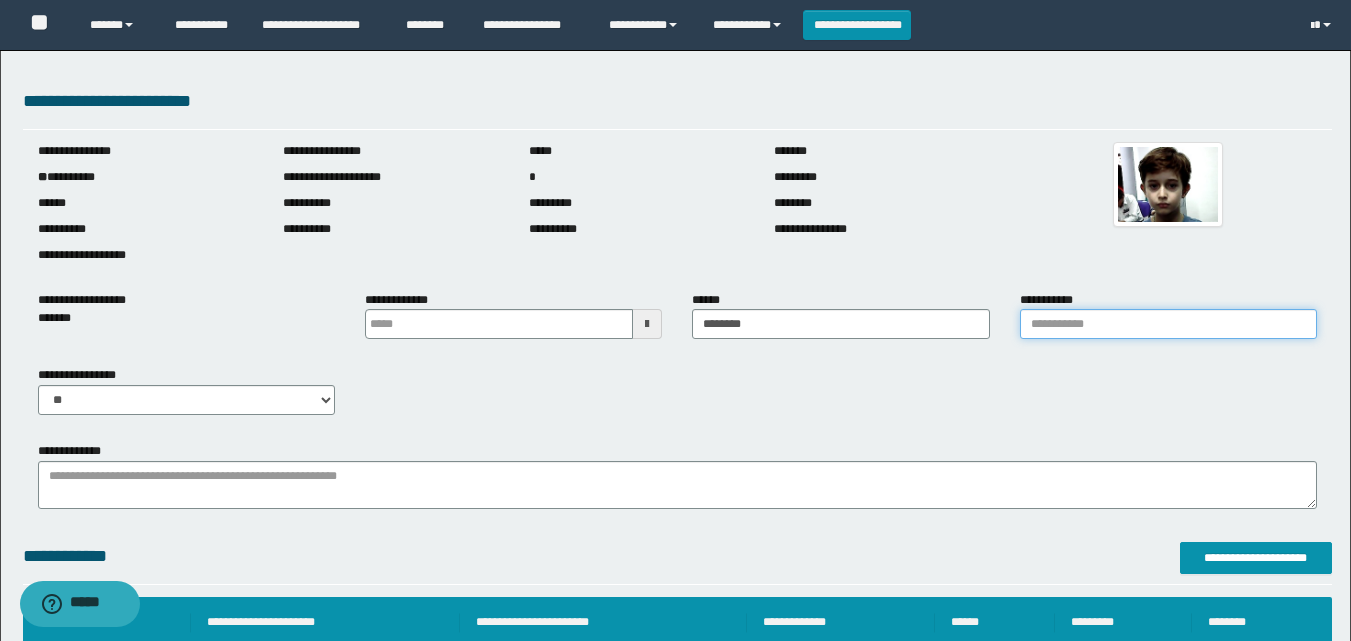 click on "**********" at bounding box center (1168, 324) 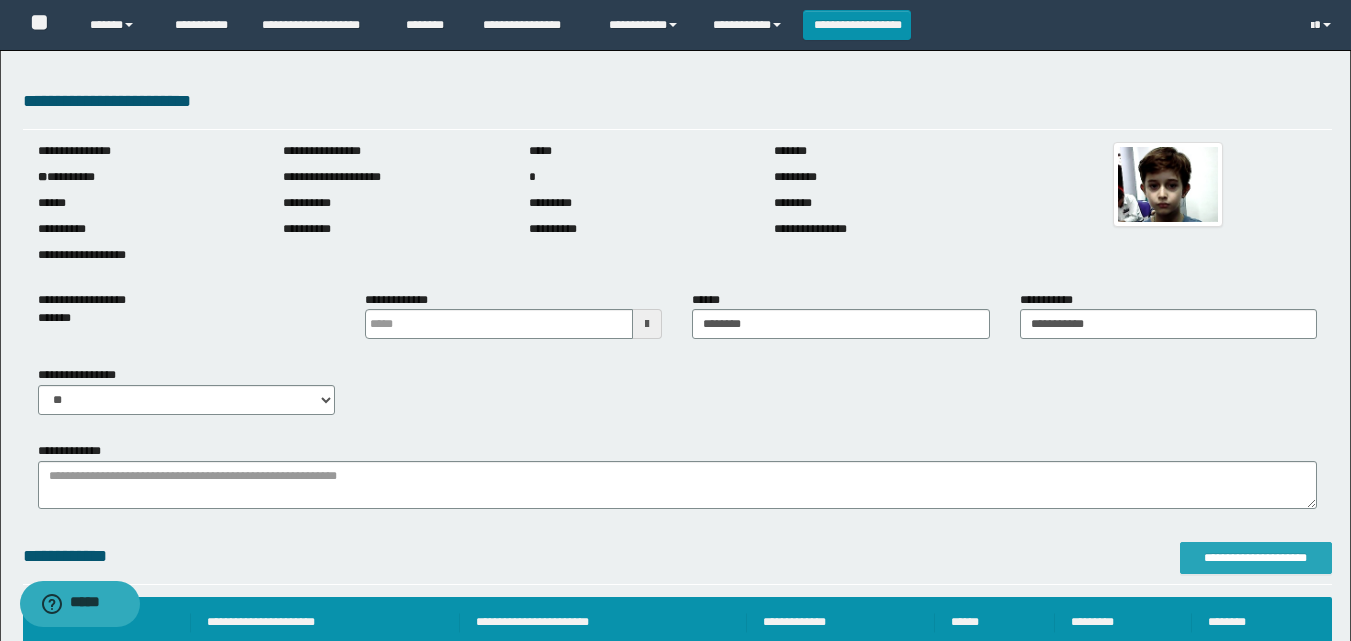 click on "**********" at bounding box center (1256, 558) 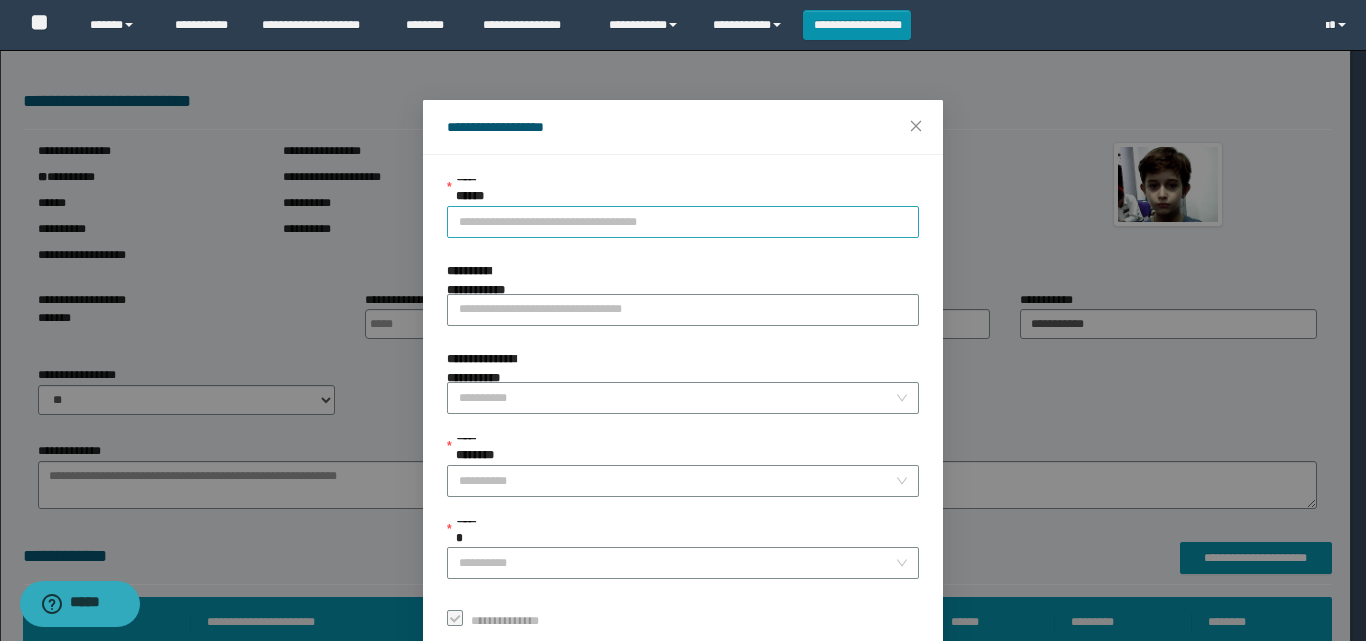click on "**********" at bounding box center (683, 222) 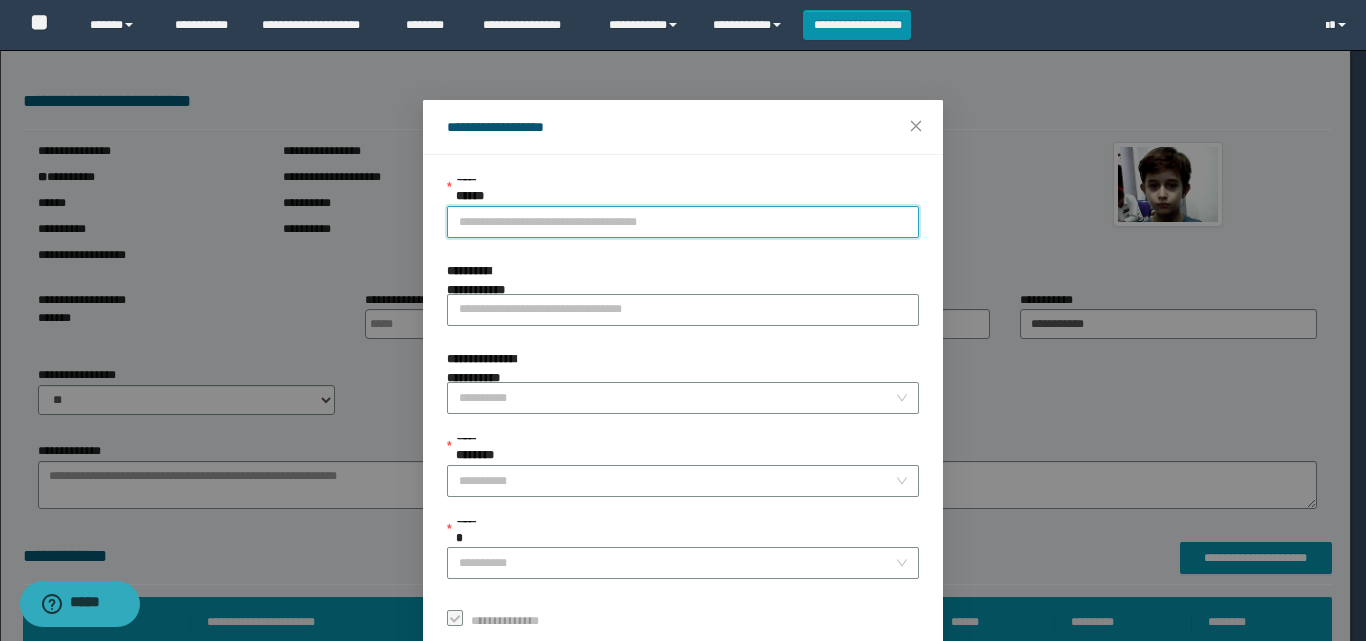 click on "**********" at bounding box center [683, 222] 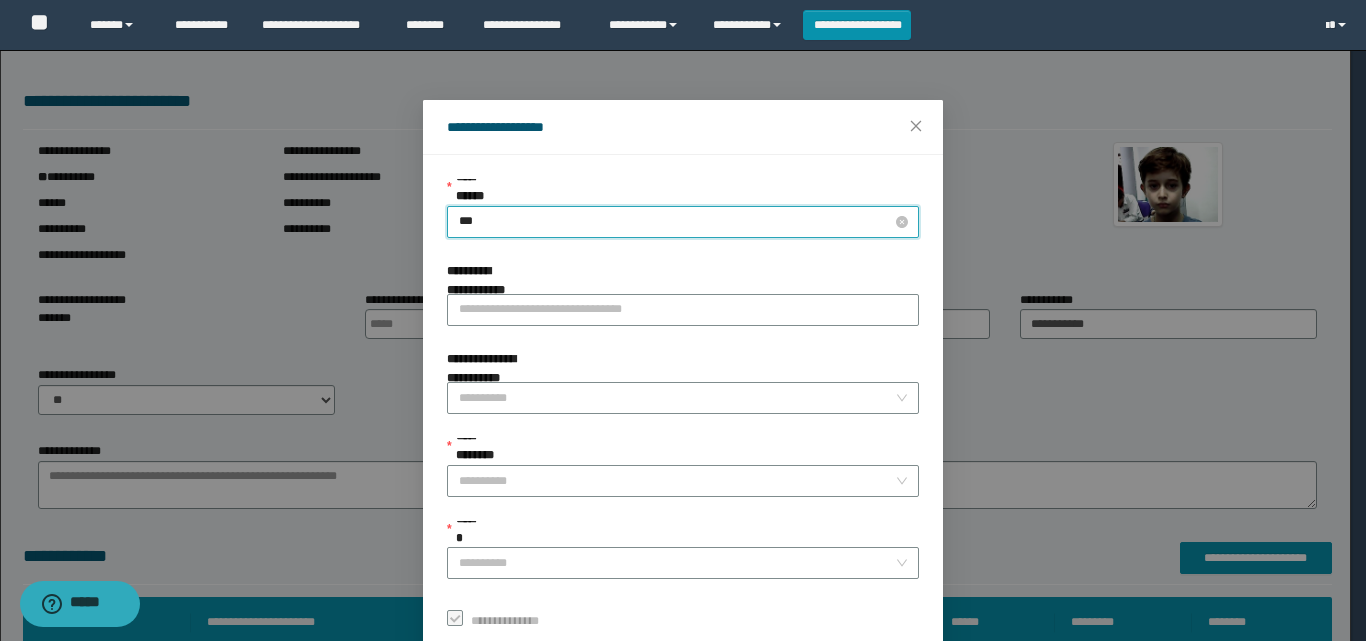 type on "****" 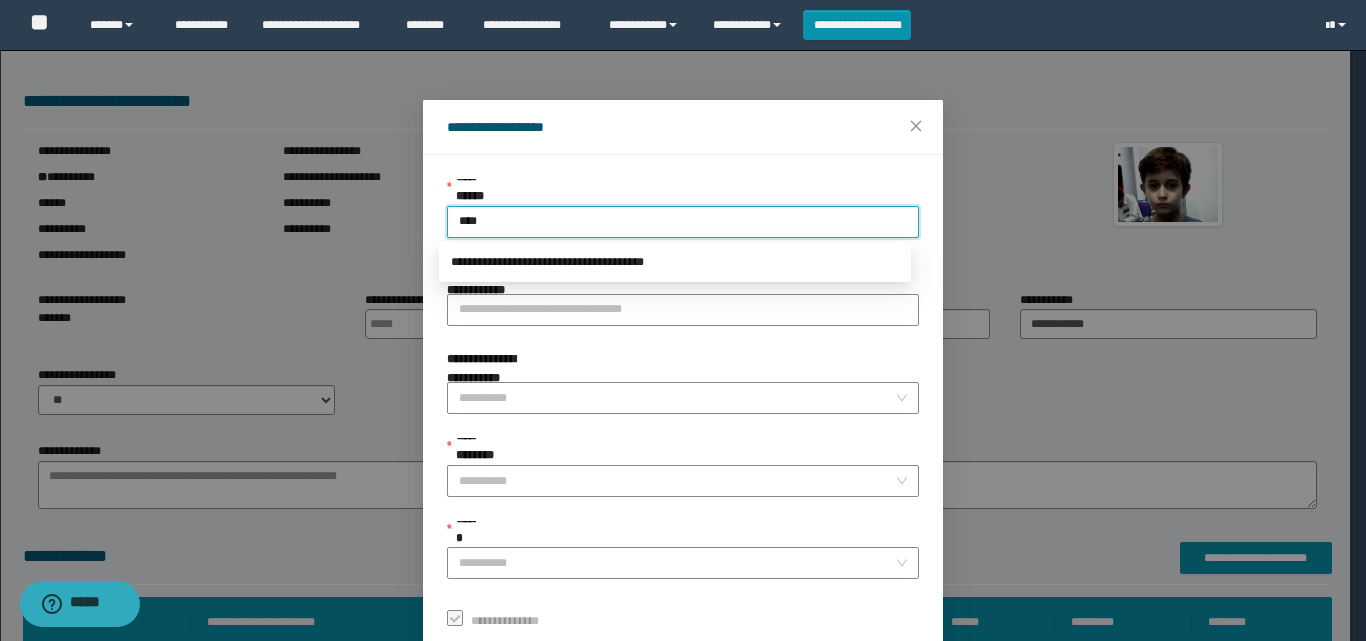 click on "**********" at bounding box center [675, 262] 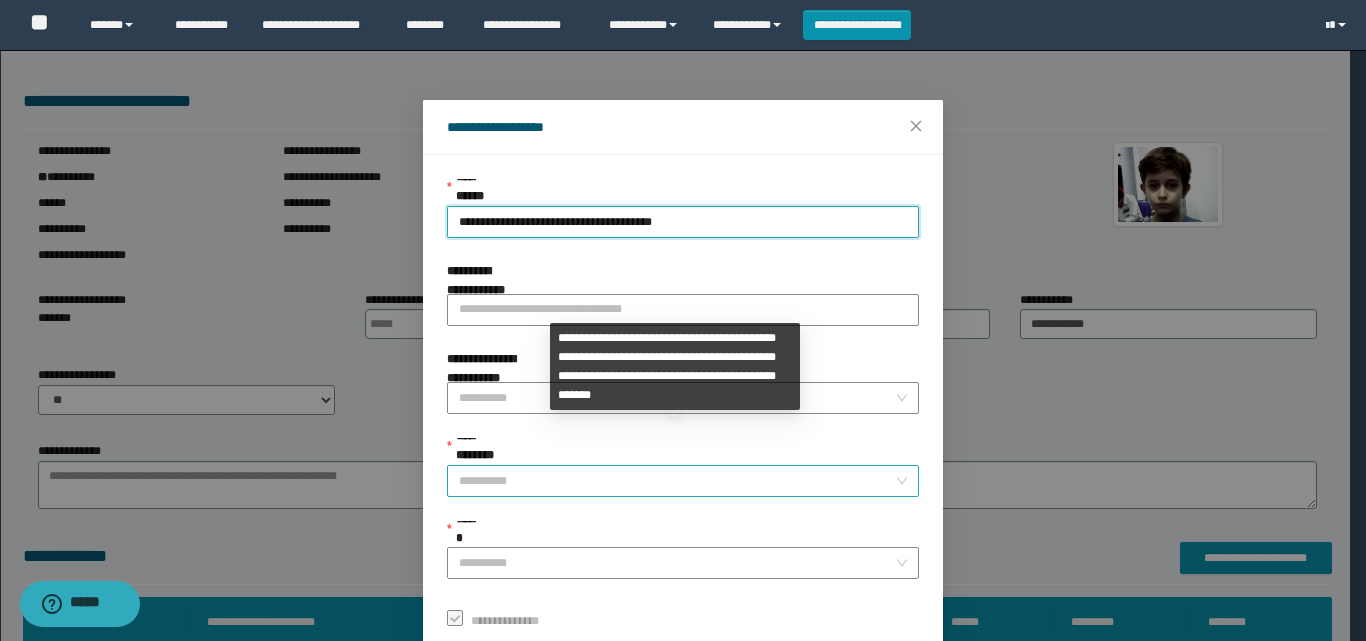 click on "**********" at bounding box center (677, 481) 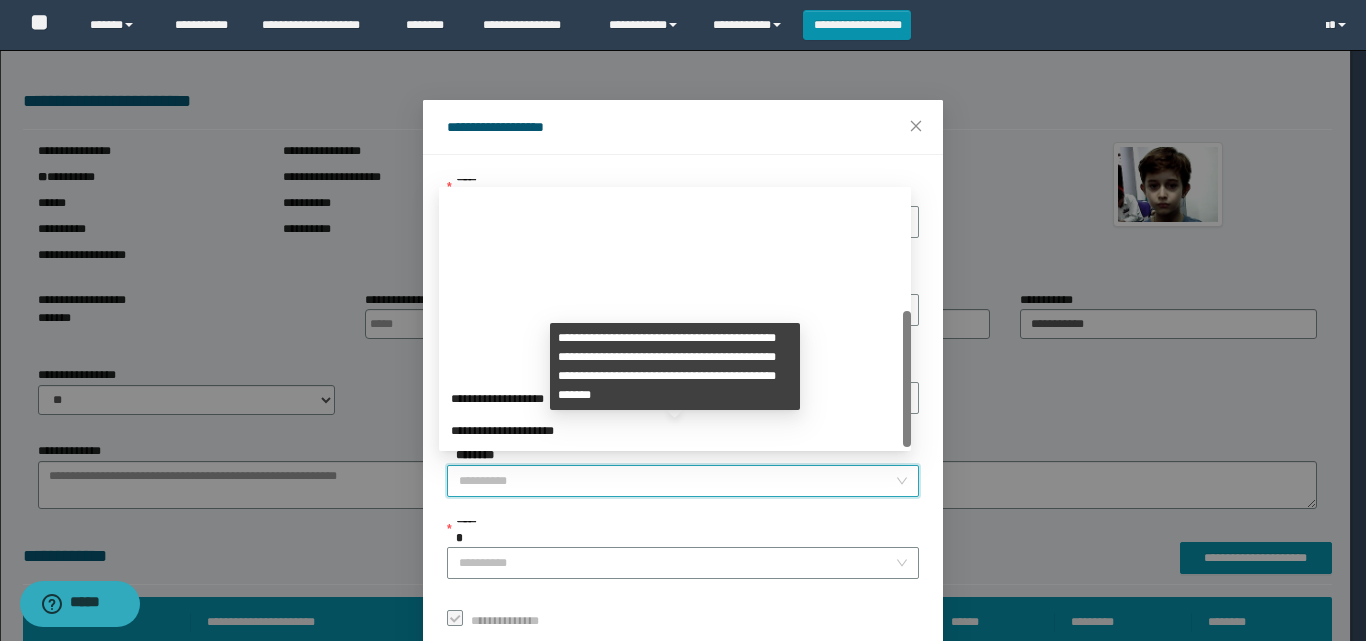 scroll, scrollTop: 124, scrollLeft: 0, axis: vertical 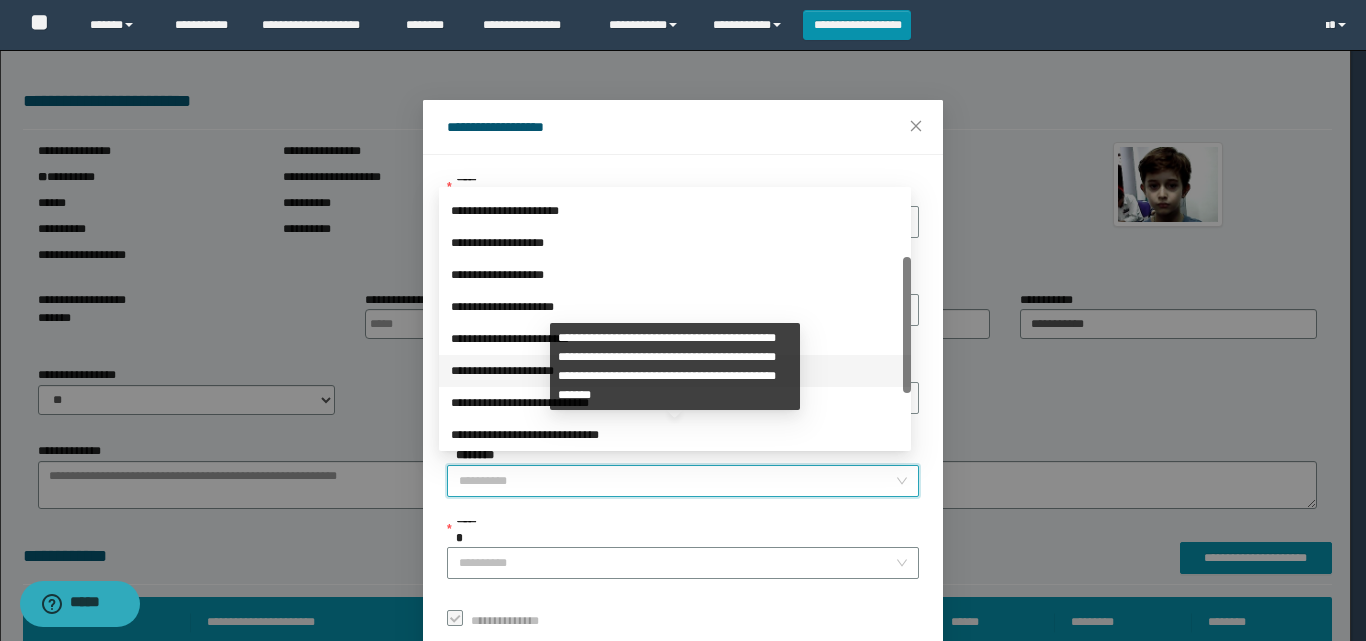 drag, startPoint x: 510, startPoint y: 369, endPoint x: 519, endPoint y: 417, distance: 48.83646 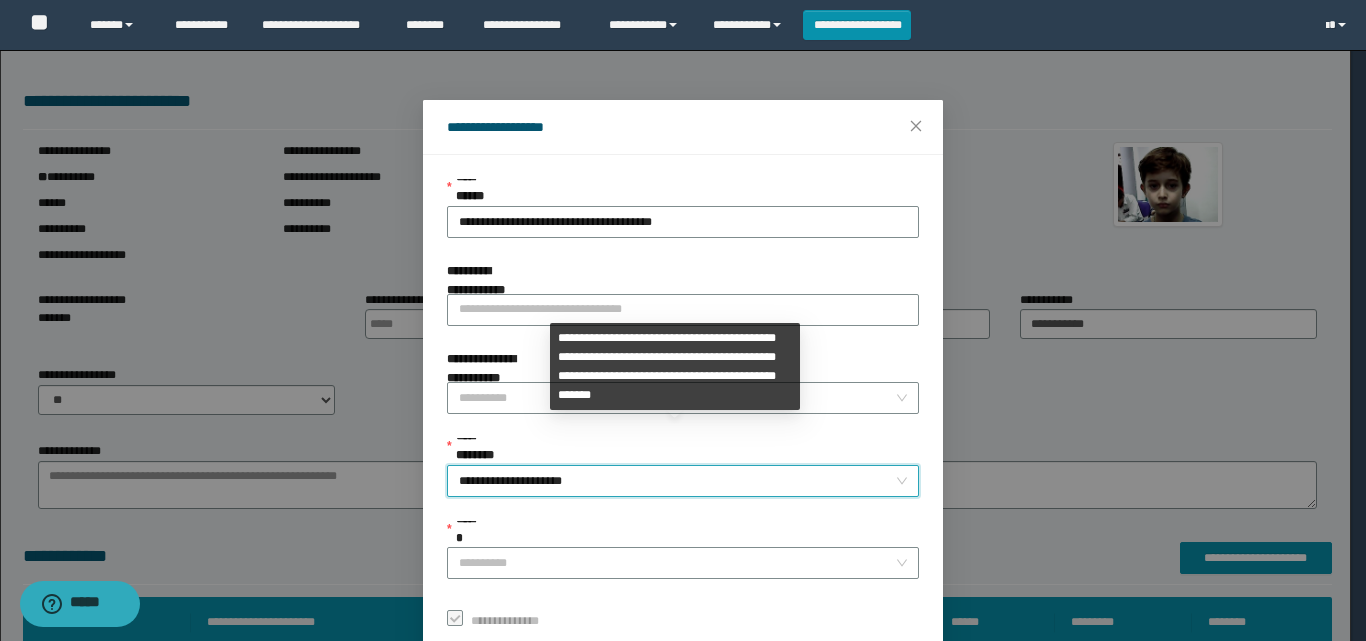 click on "**********" at bounding box center (683, 481) 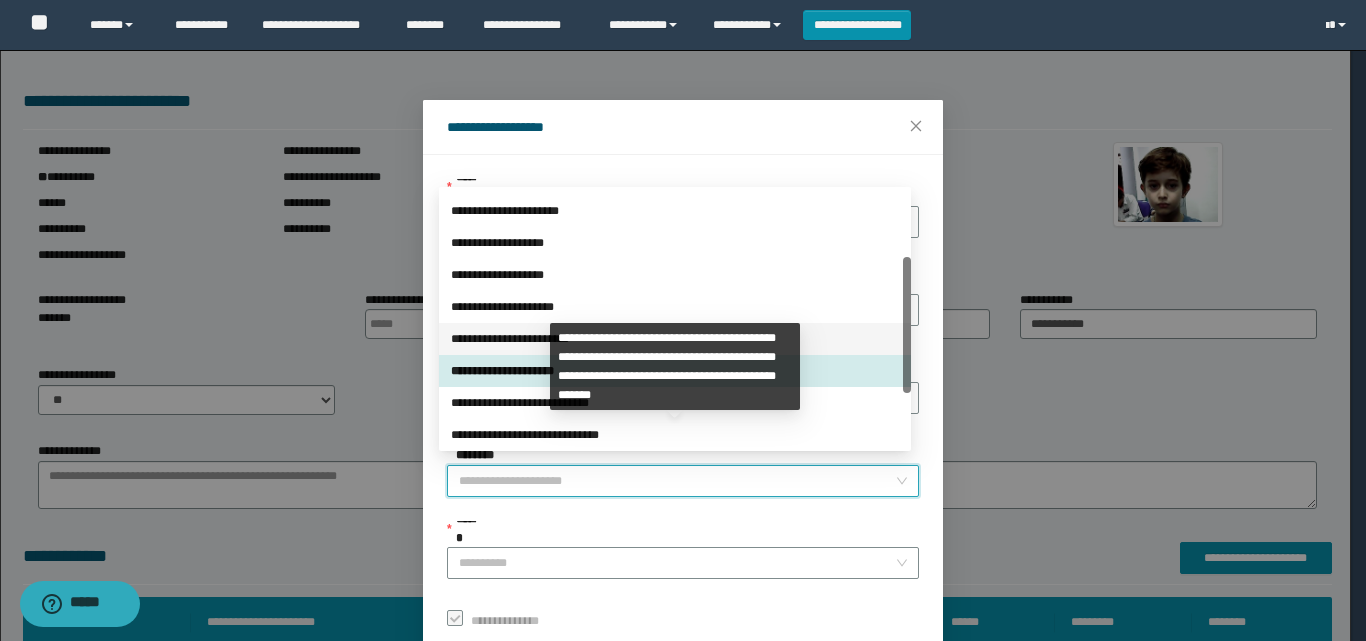 scroll, scrollTop: 224, scrollLeft: 0, axis: vertical 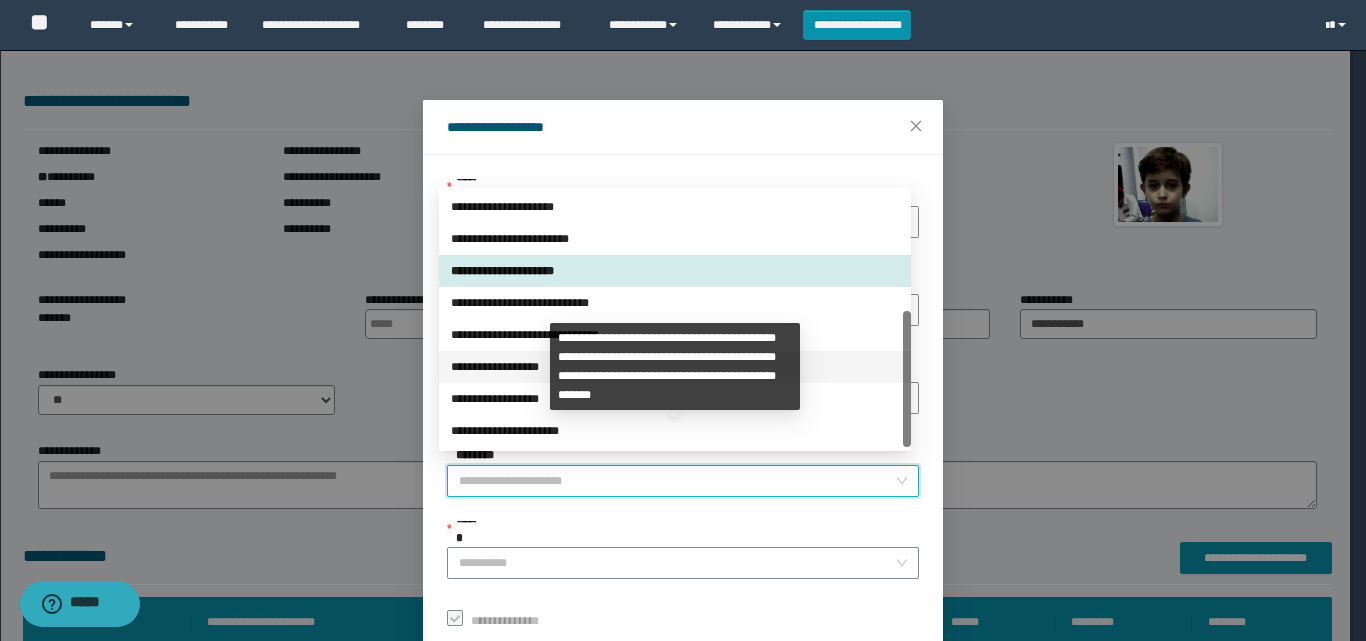 drag, startPoint x: 503, startPoint y: 372, endPoint x: 503, endPoint y: 493, distance: 121 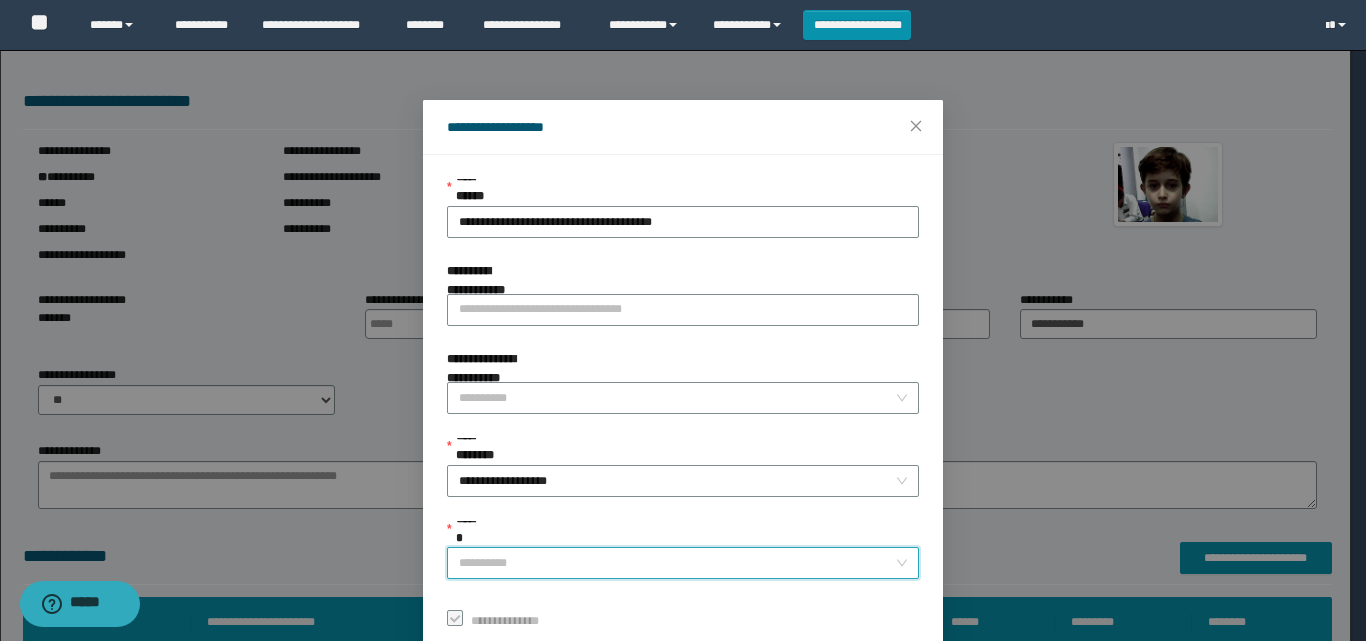 click on "******" at bounding box center (677, 563) 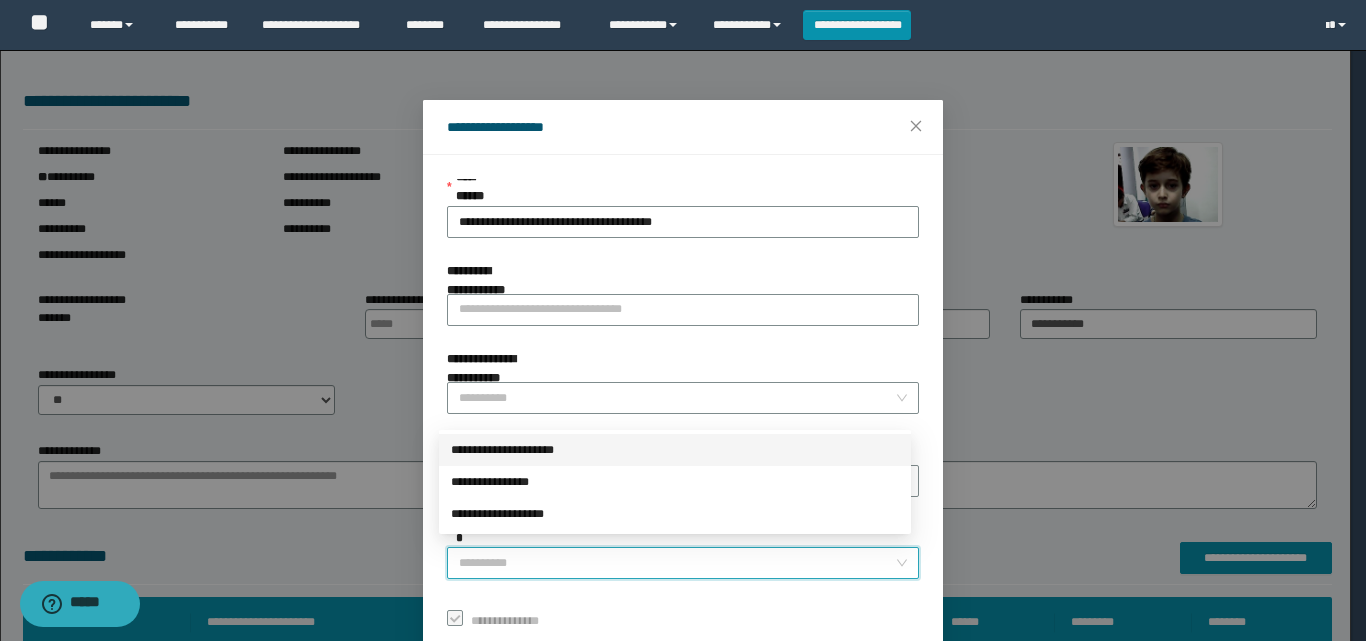 click on "**********" at bounding box center (675, 450) 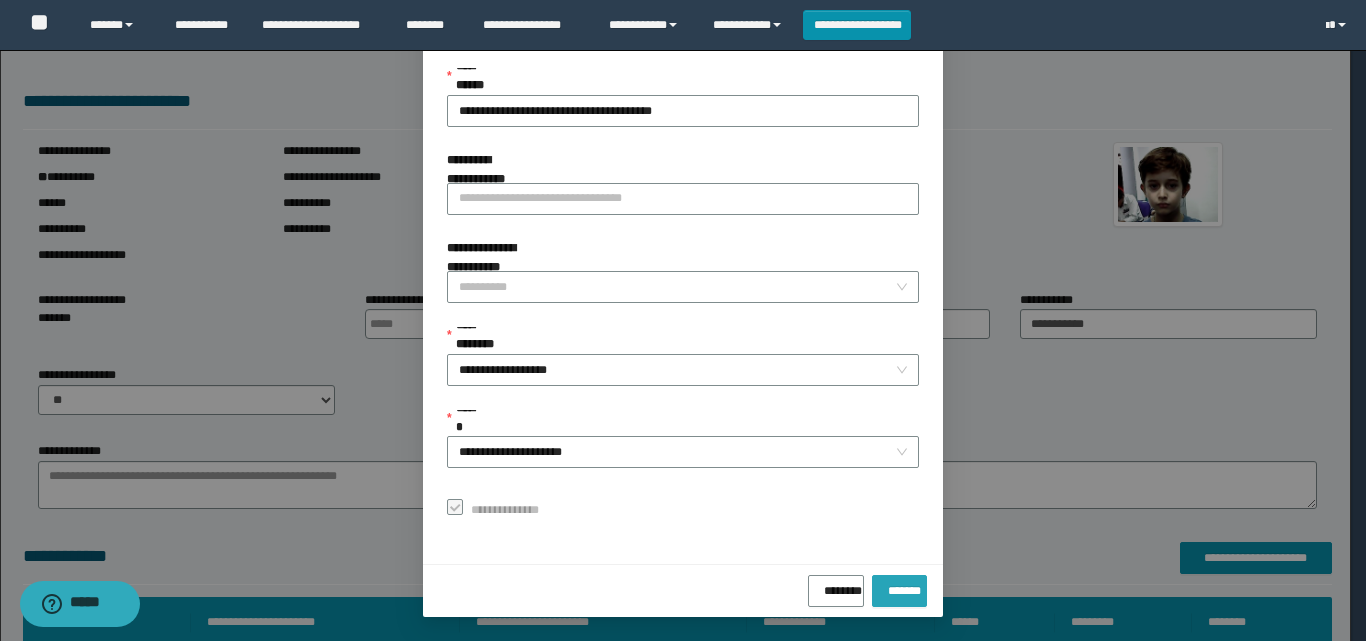 click on "*******" at bounding box center [899, 587] 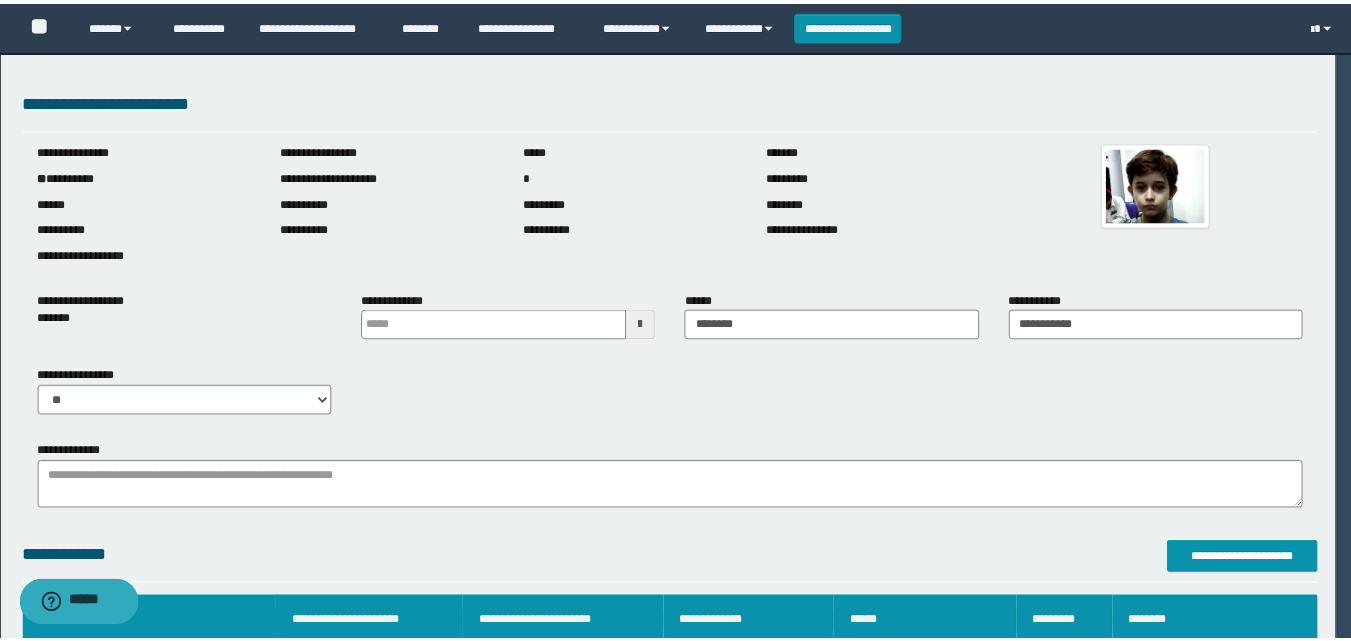 scroll, scrollTop: 64, scrollLeft: 0, axis: vertical 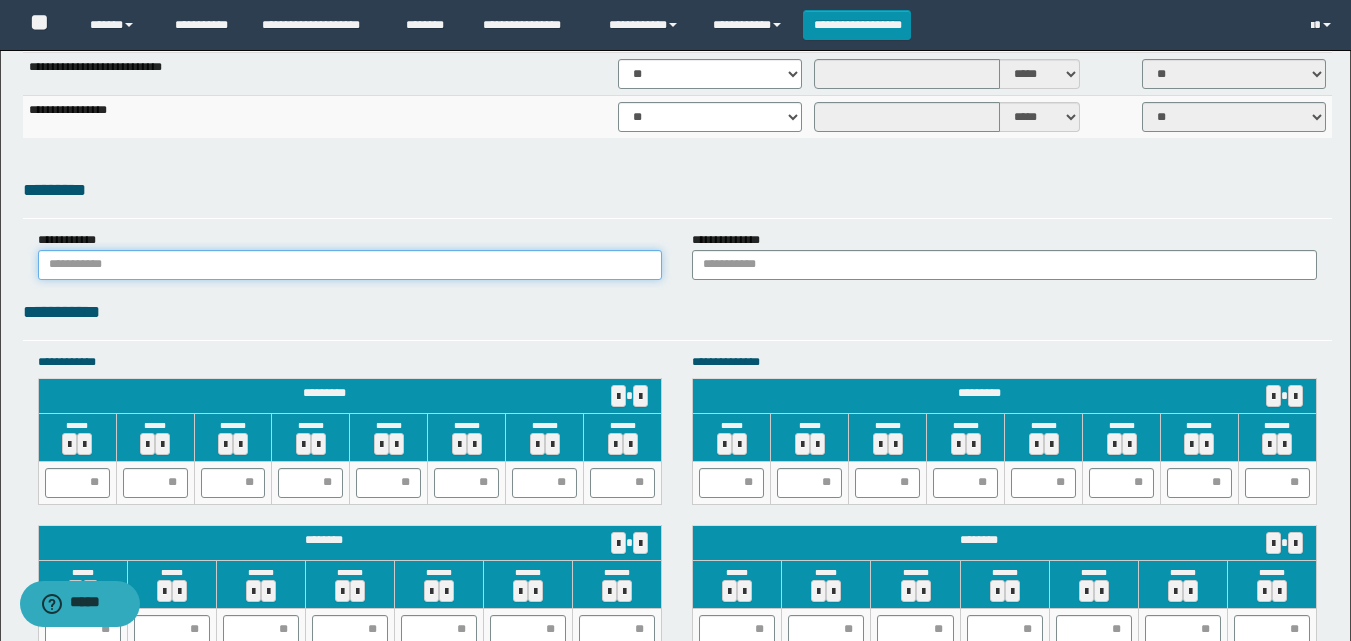 click at bounding box center (350, 265) 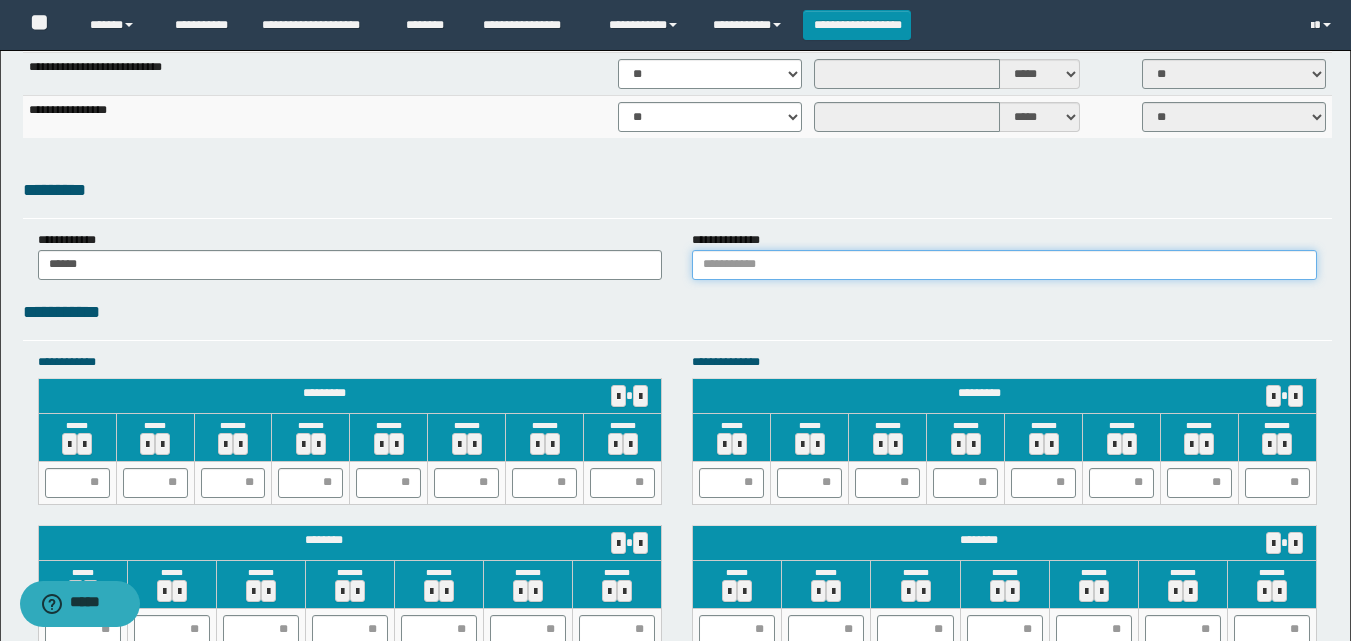click at bounding box center (1004, 265) 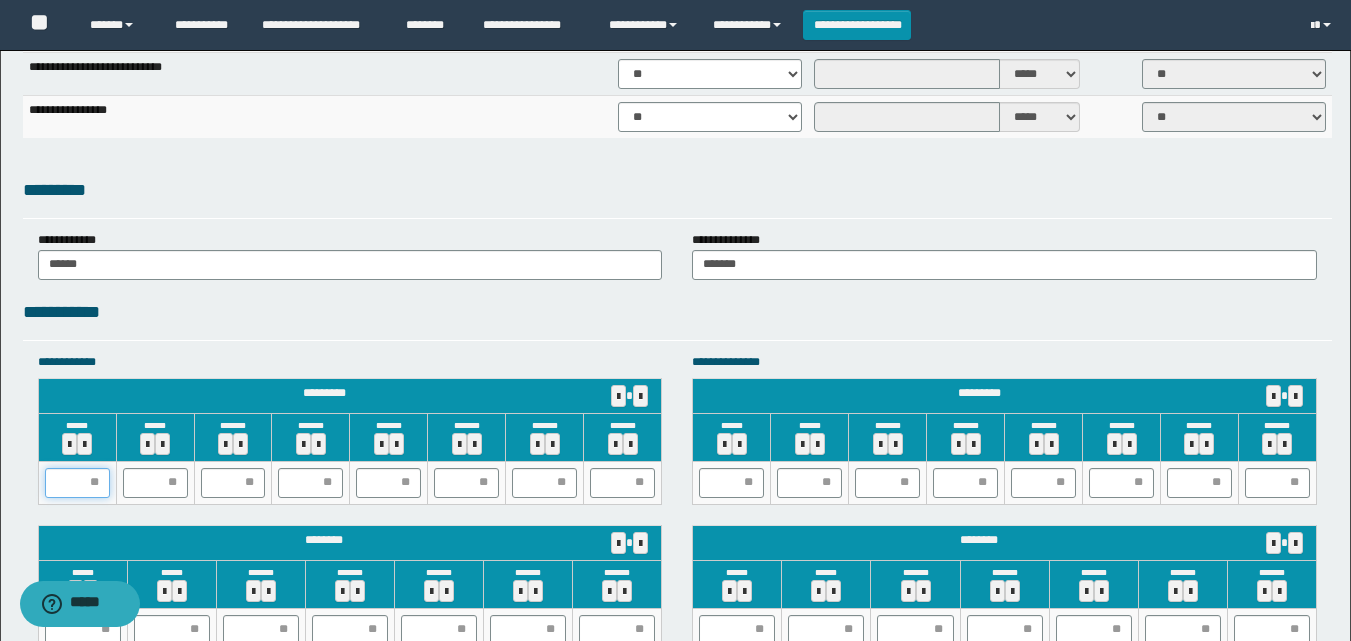 click at bounding box center (77, 483) 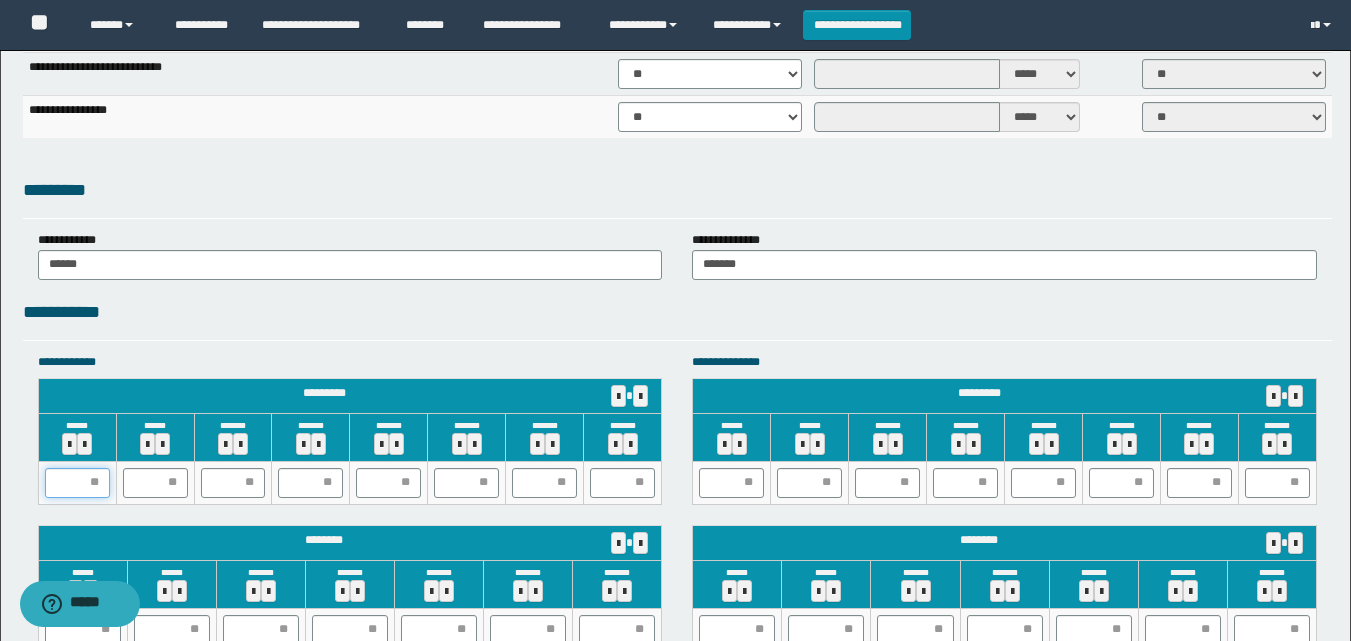type on "*" 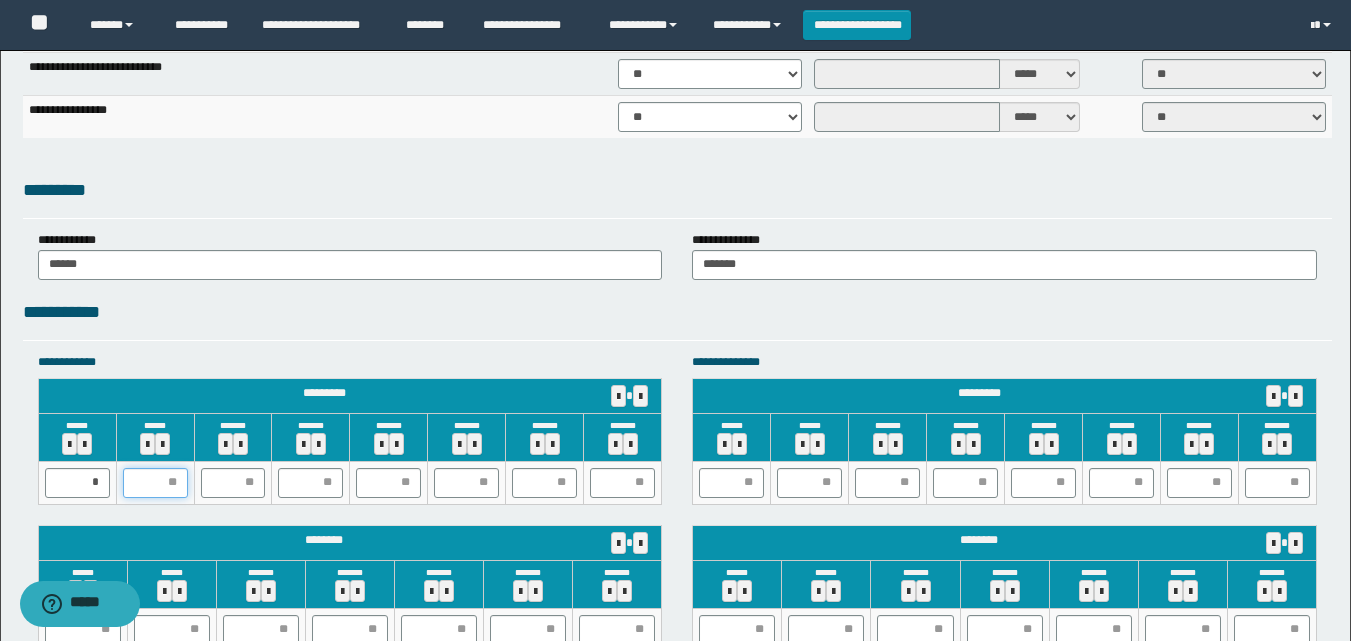 type on "*" 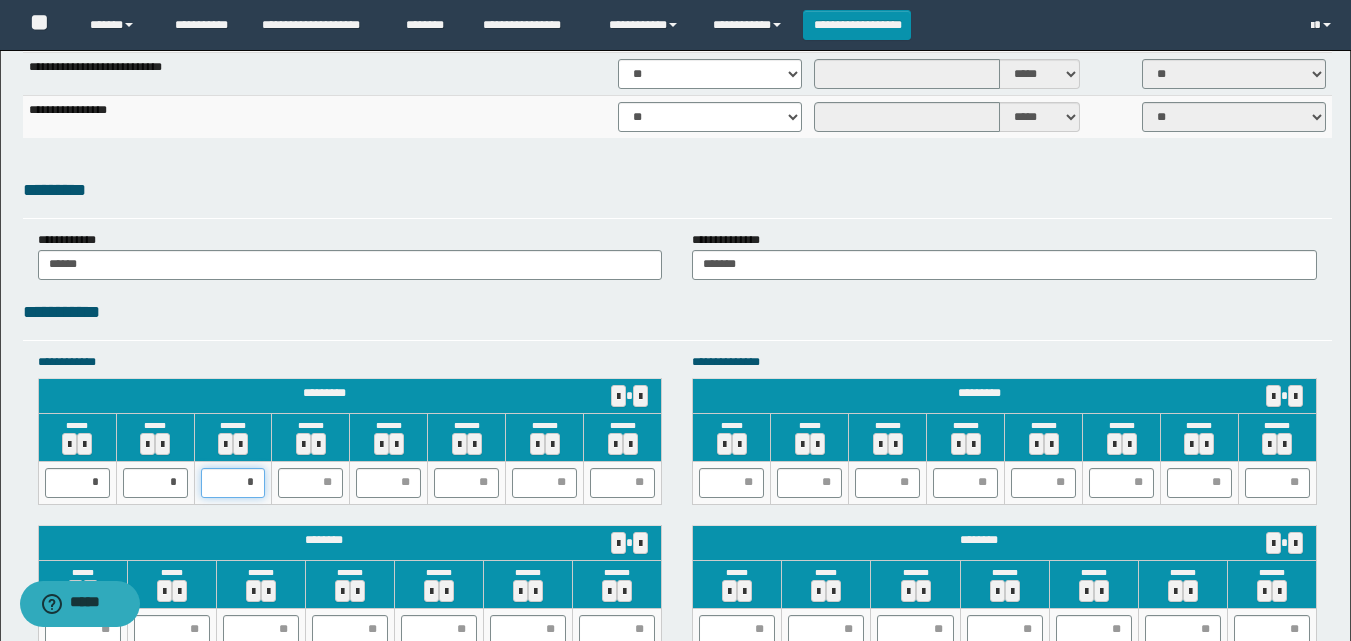 type on "**" 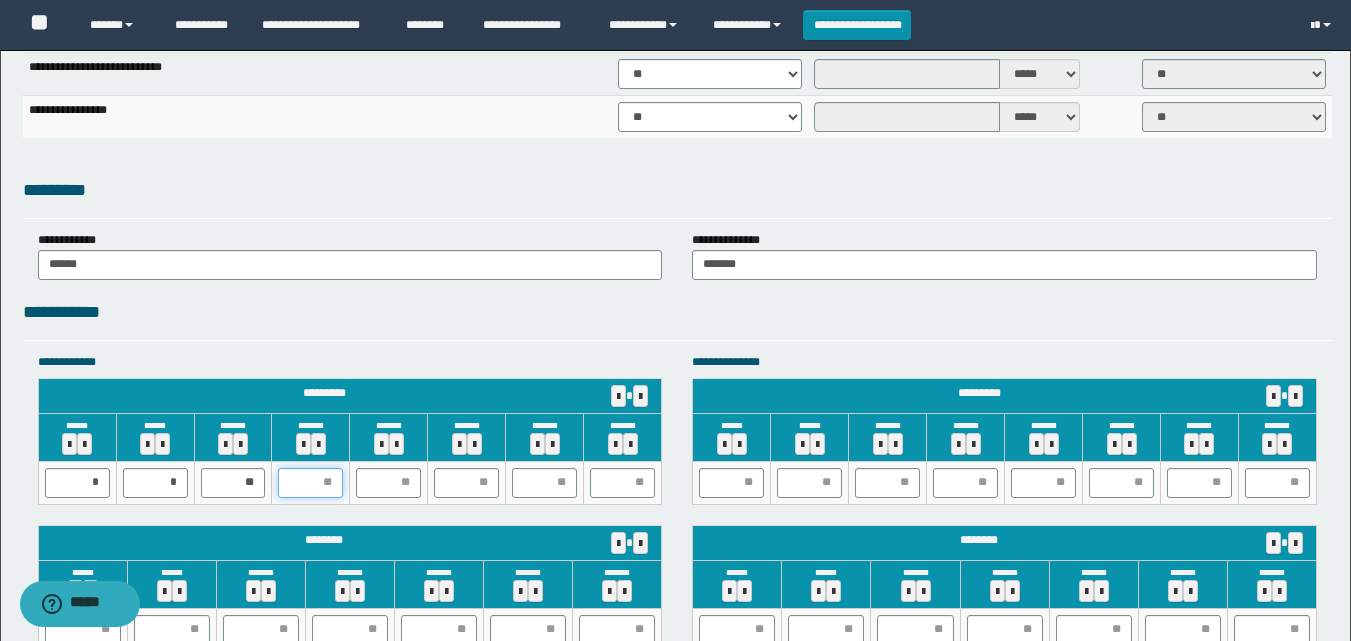type on "*" 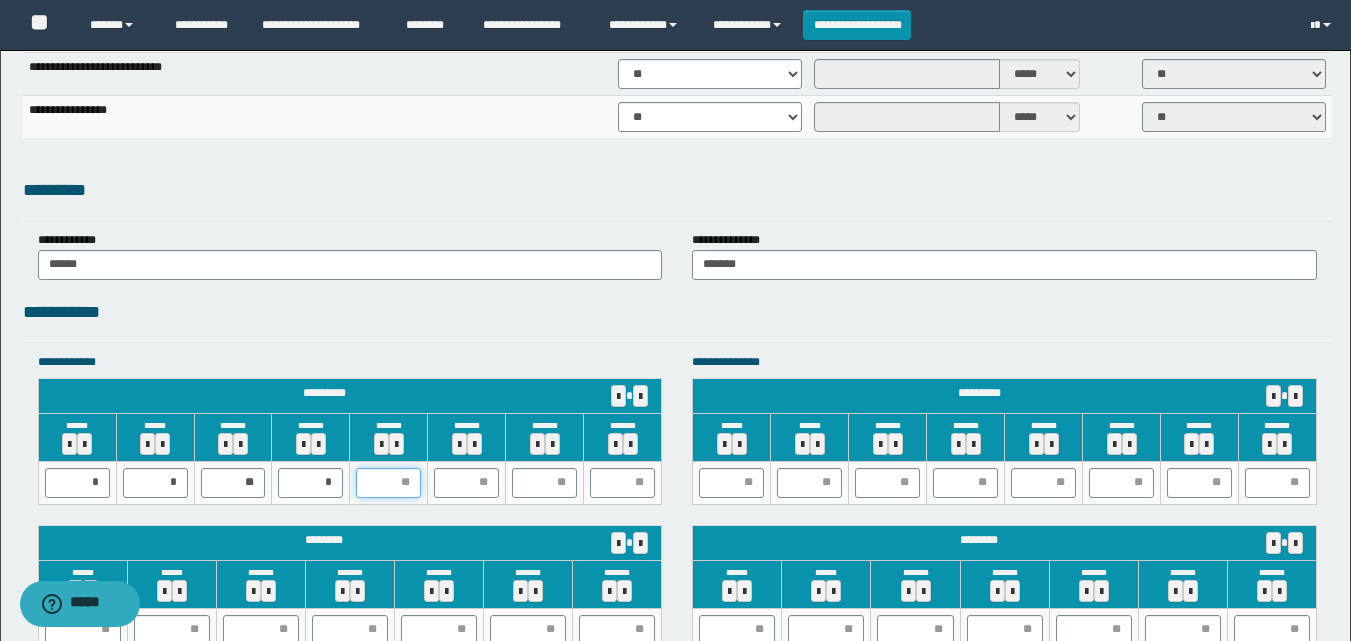 type on "*" 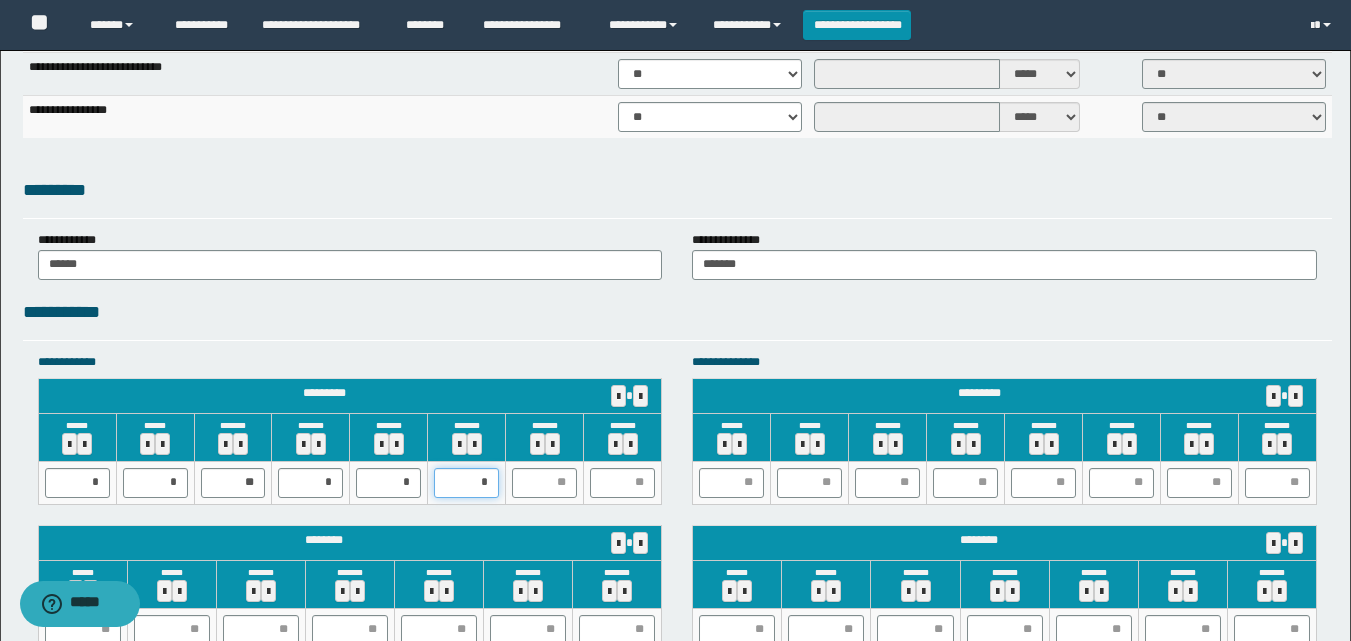 type on "**" 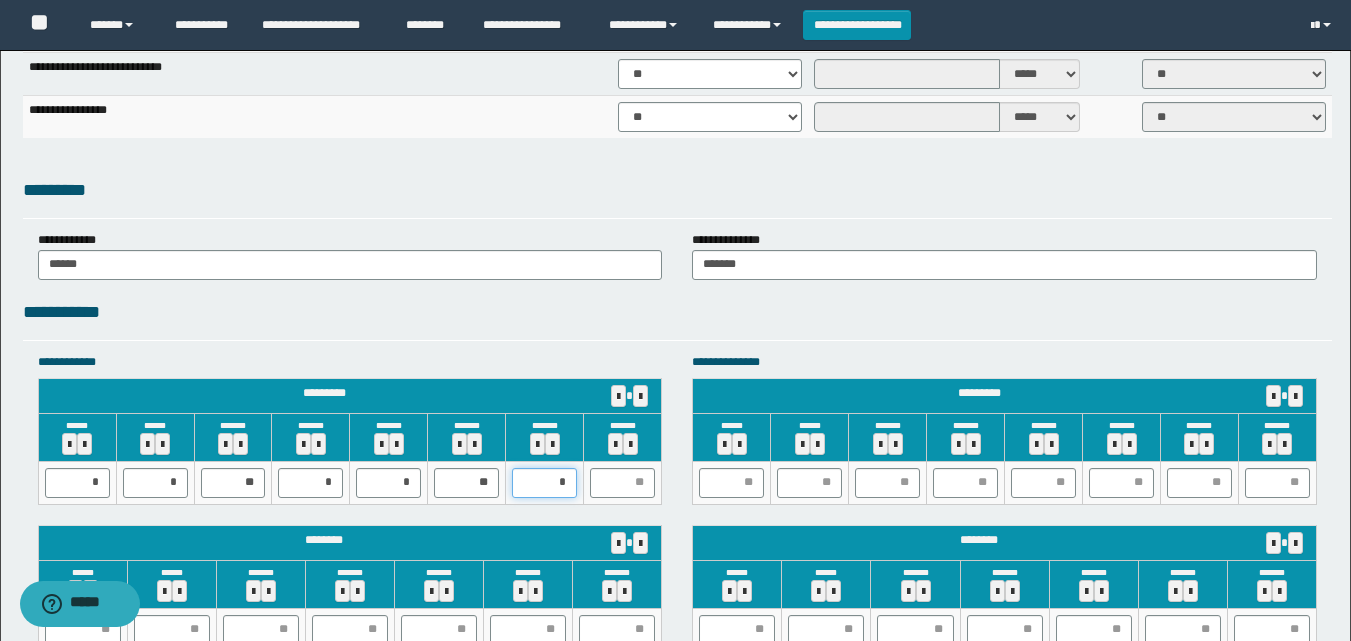 type on "**" 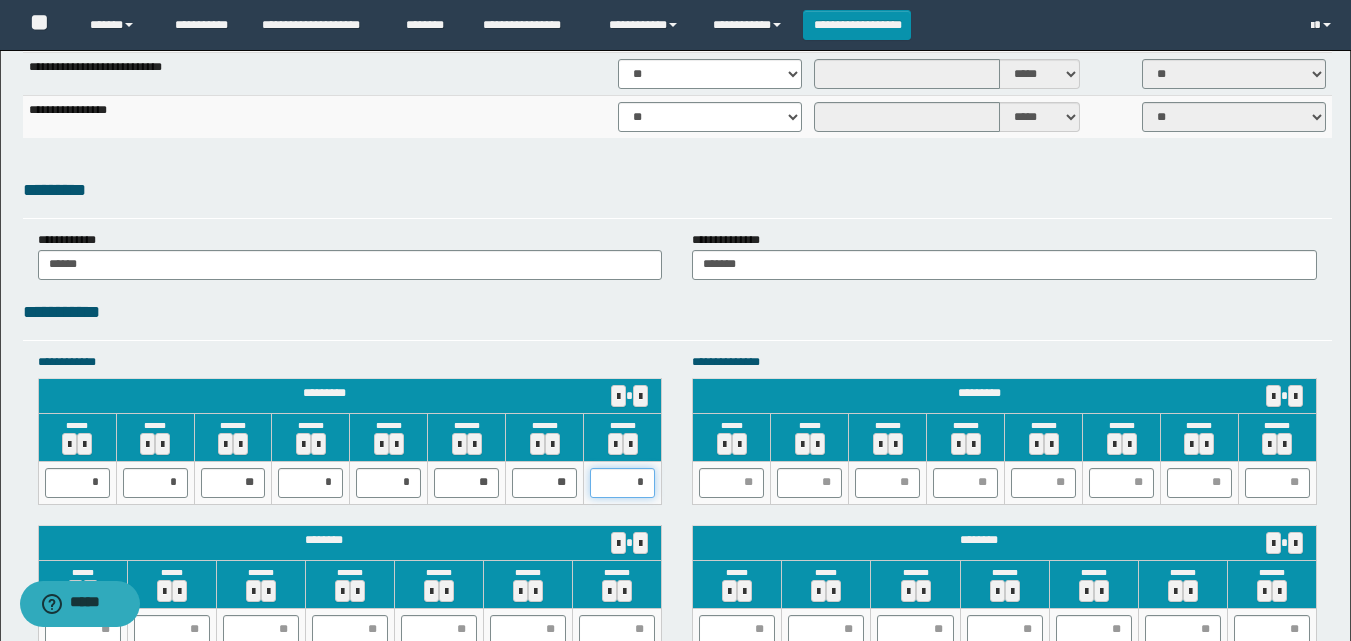 type on "**" 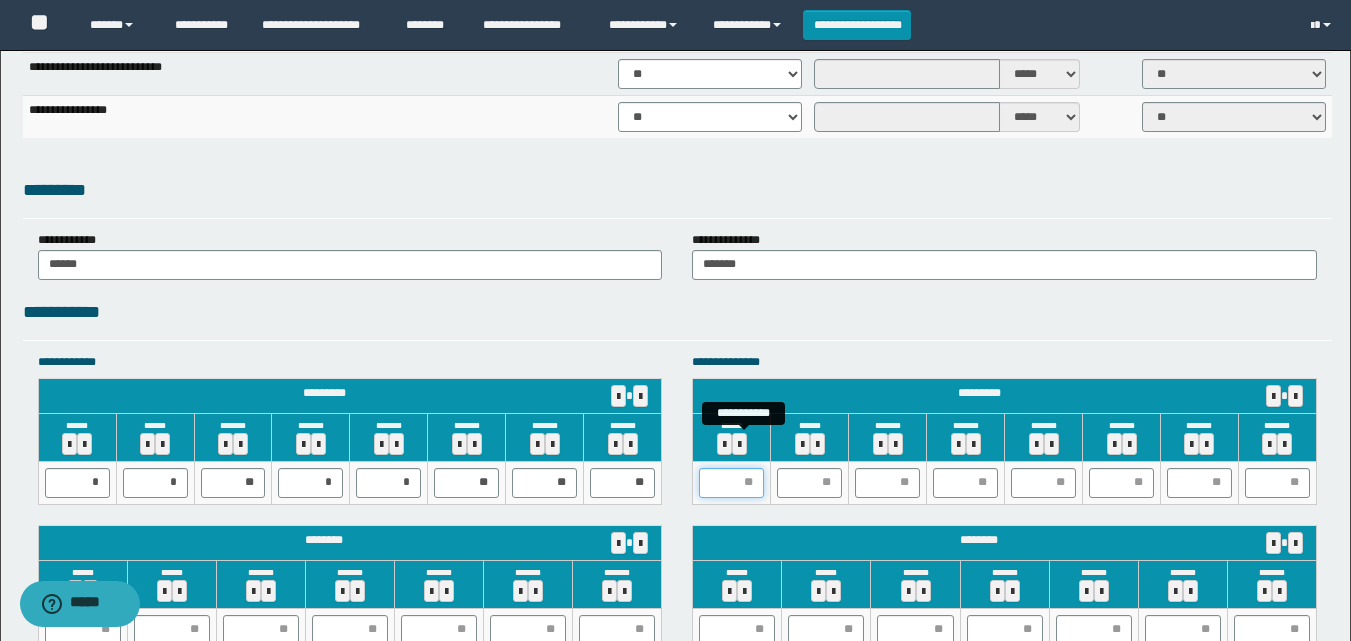 click at bounding box center (731, 483) 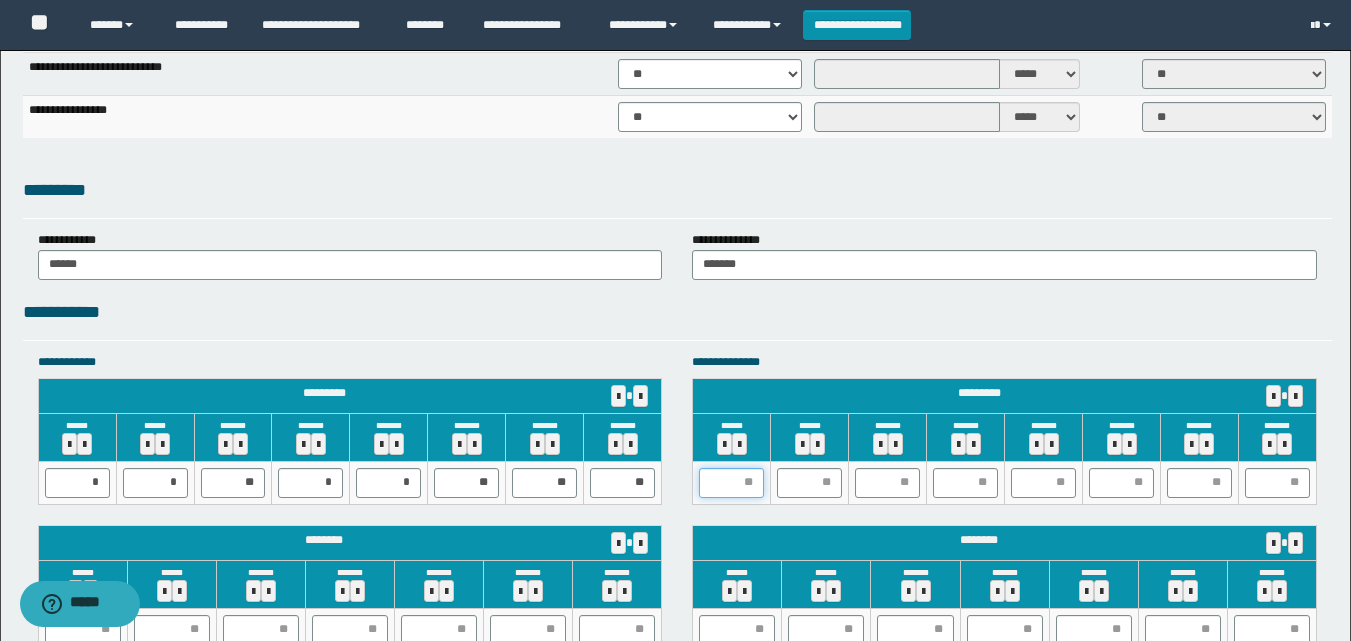 click at bounding box center (731, 483) 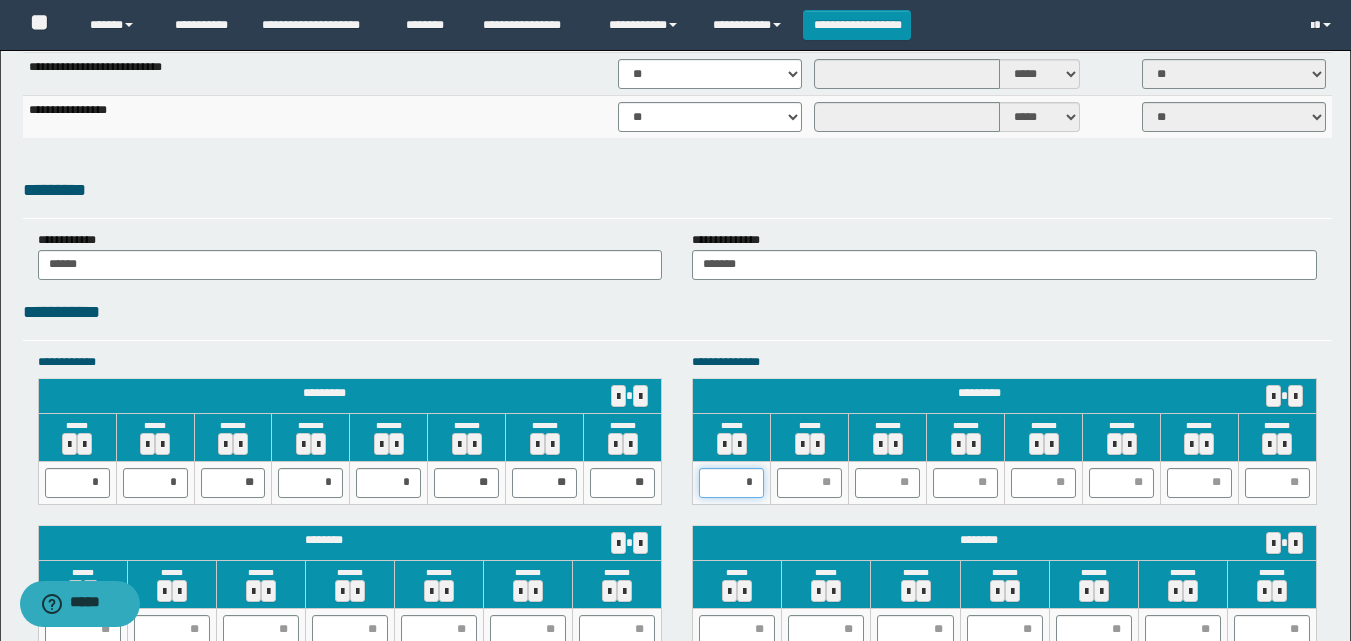 type on "**" 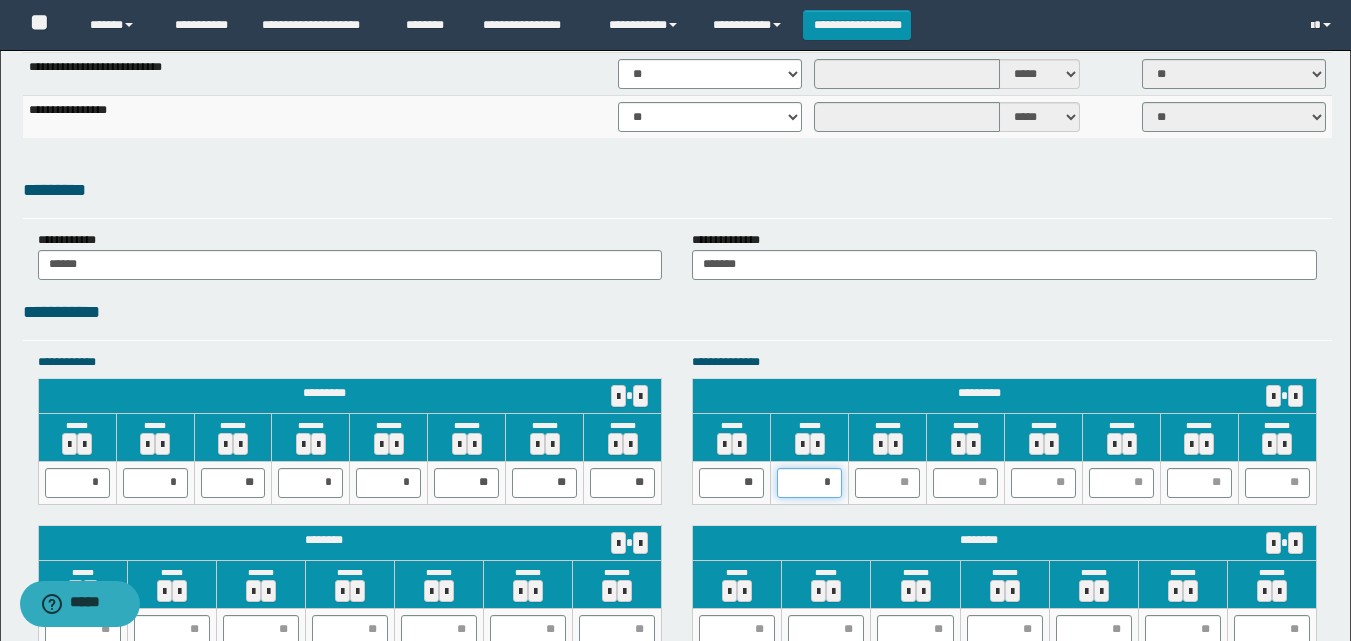 type on "**" 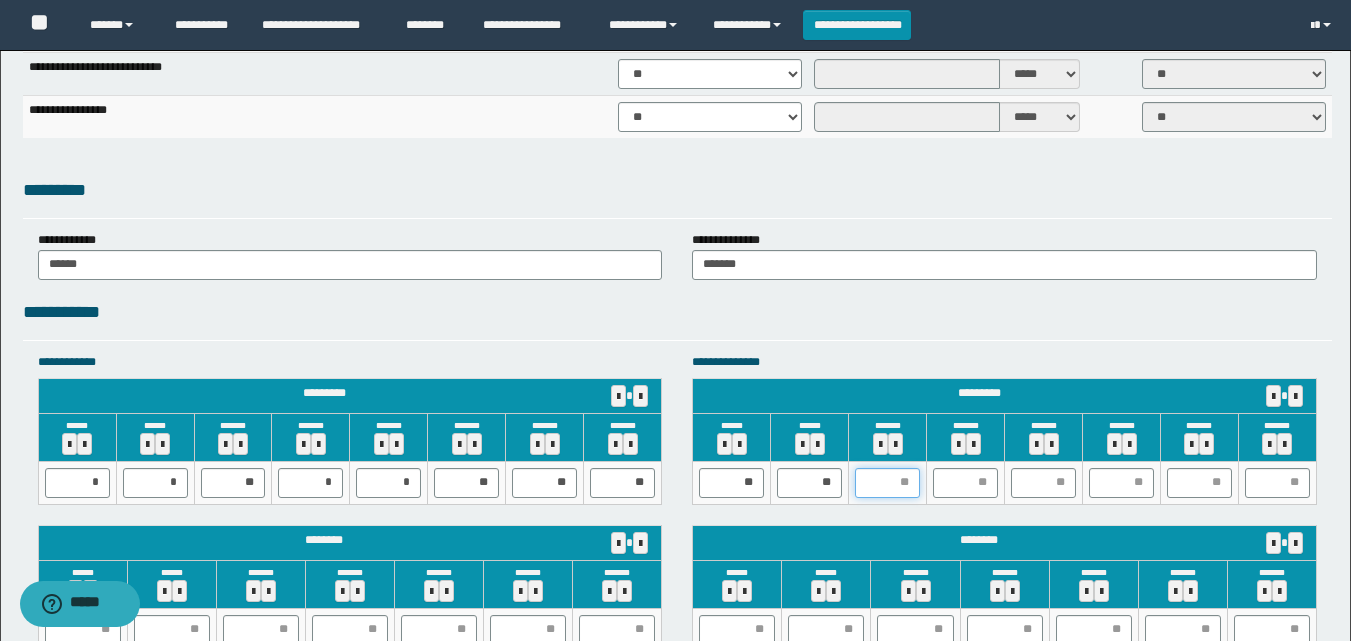 type on "*" 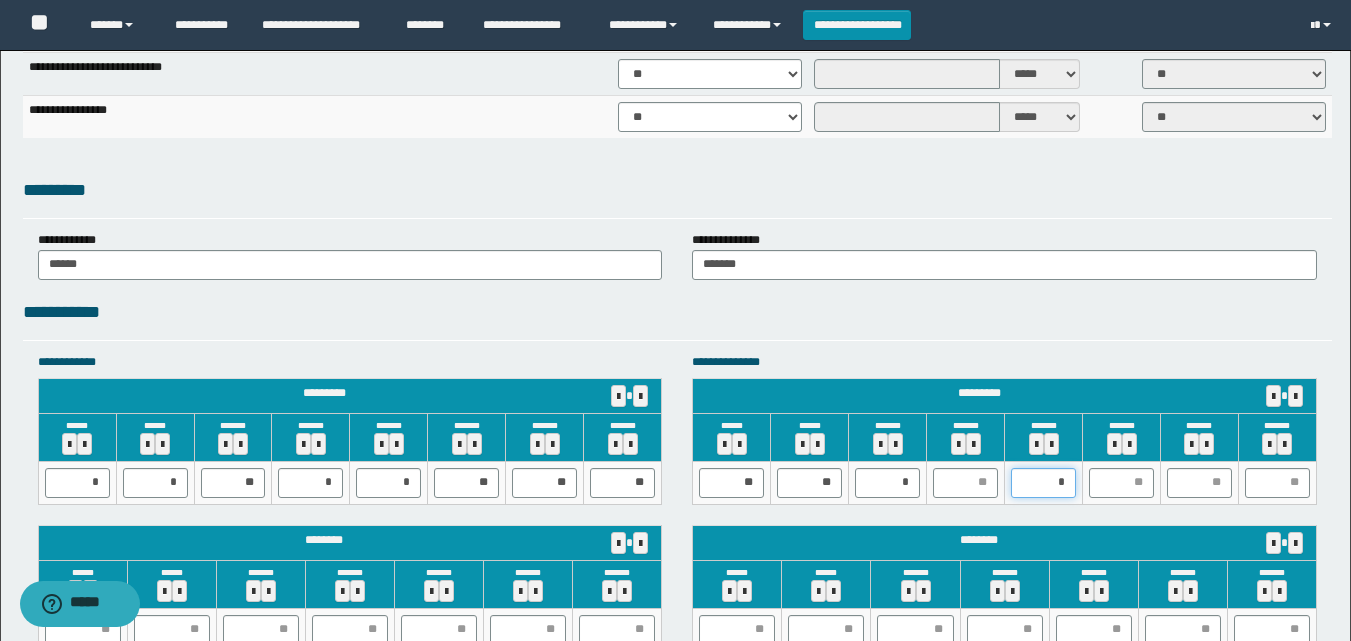 type on "**" 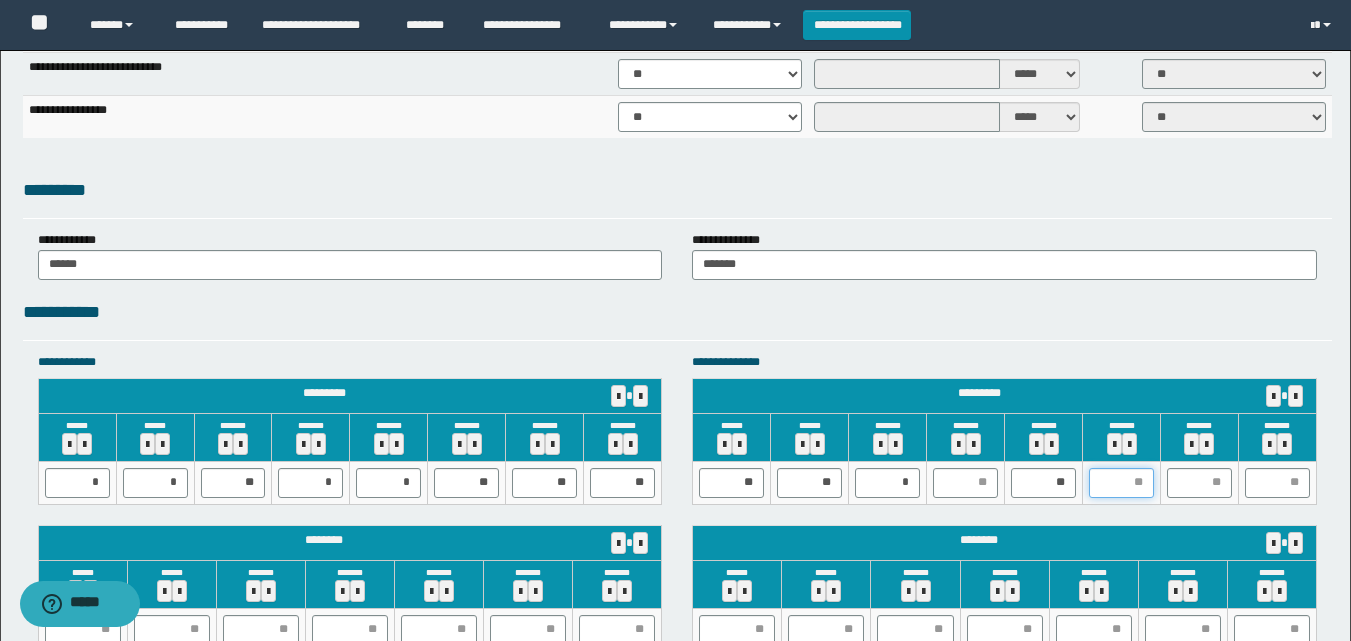 type on "*" 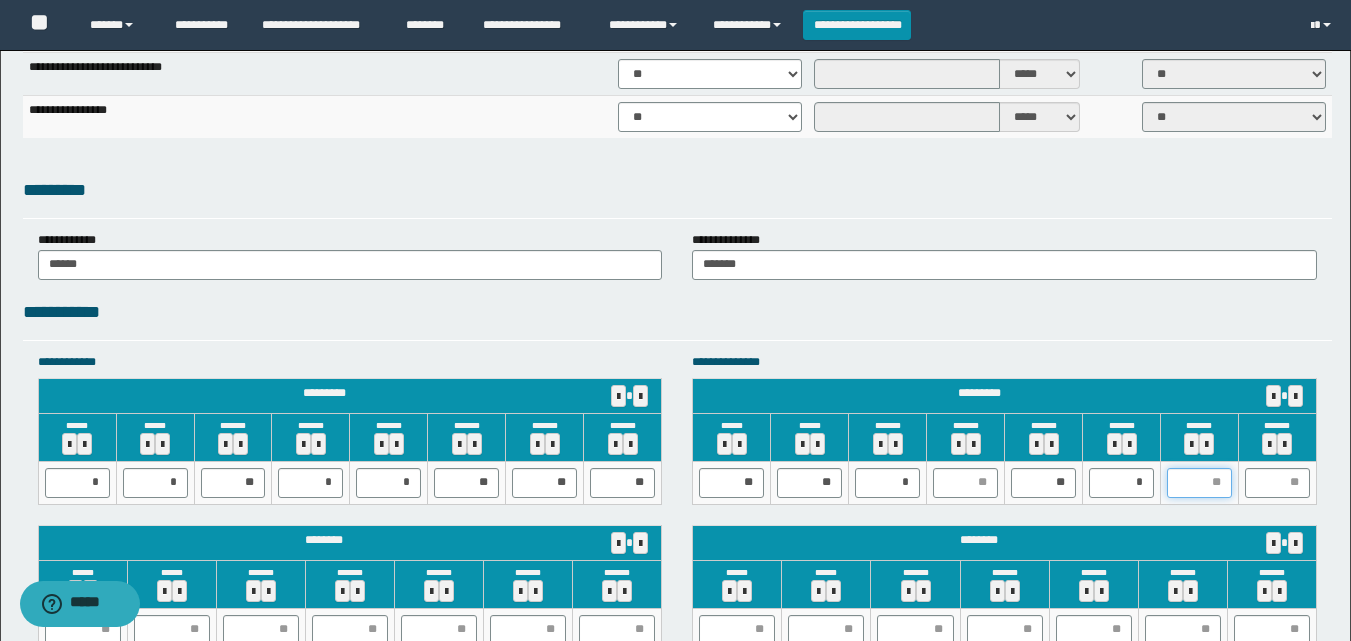 type on "*" 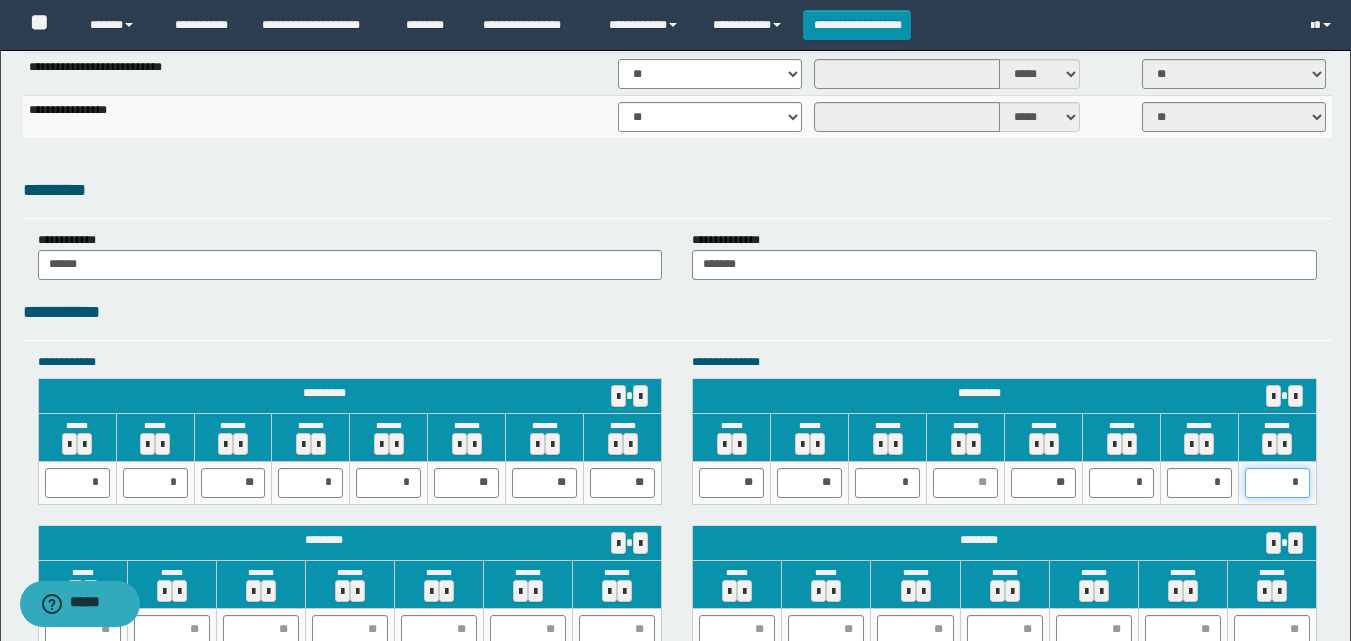 type on "**" 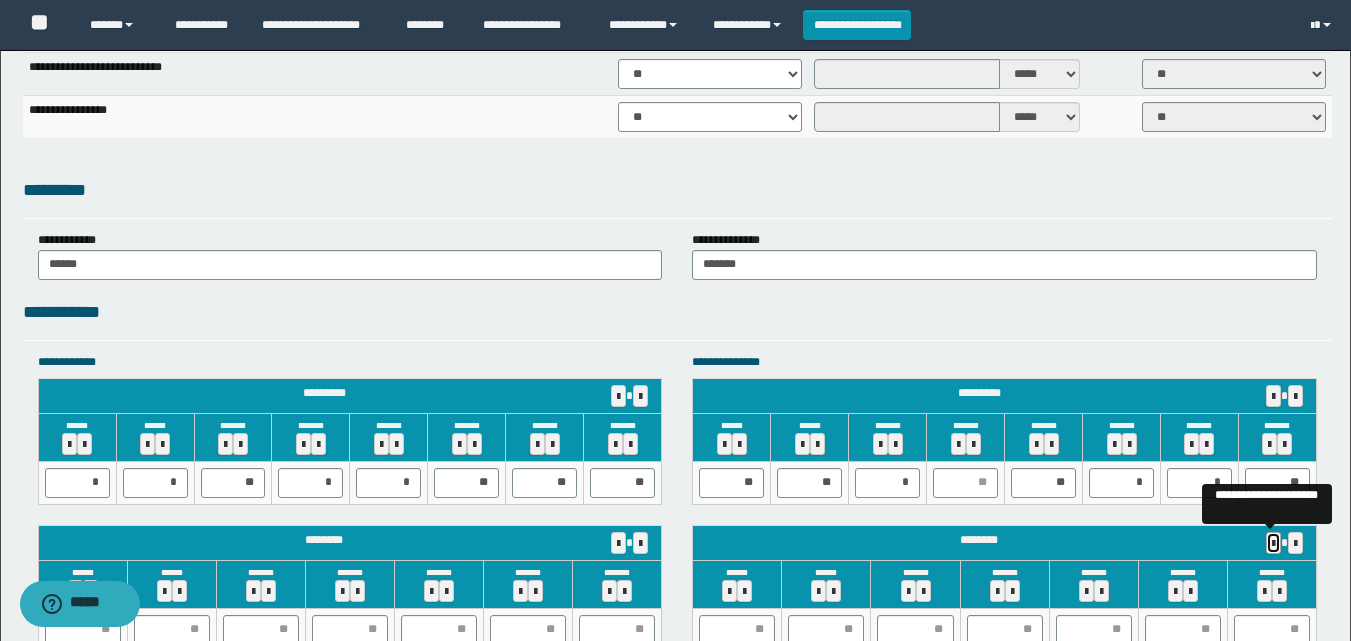 type 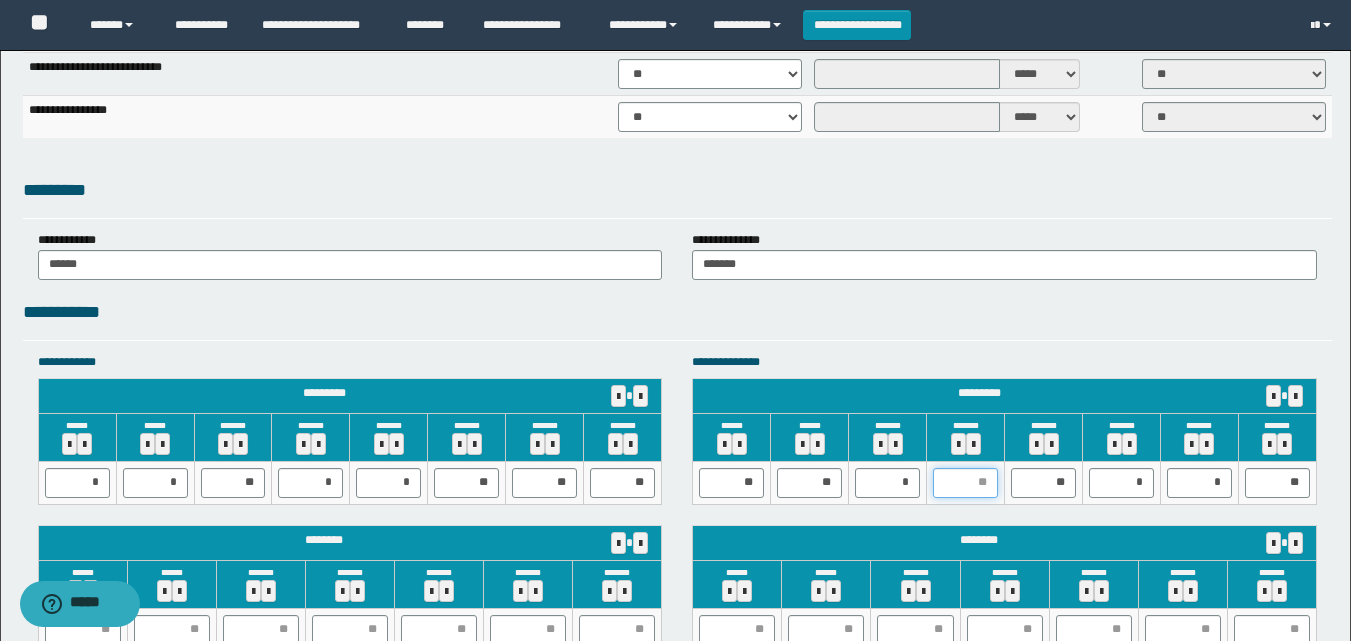 click at bounding box center (965, 483) 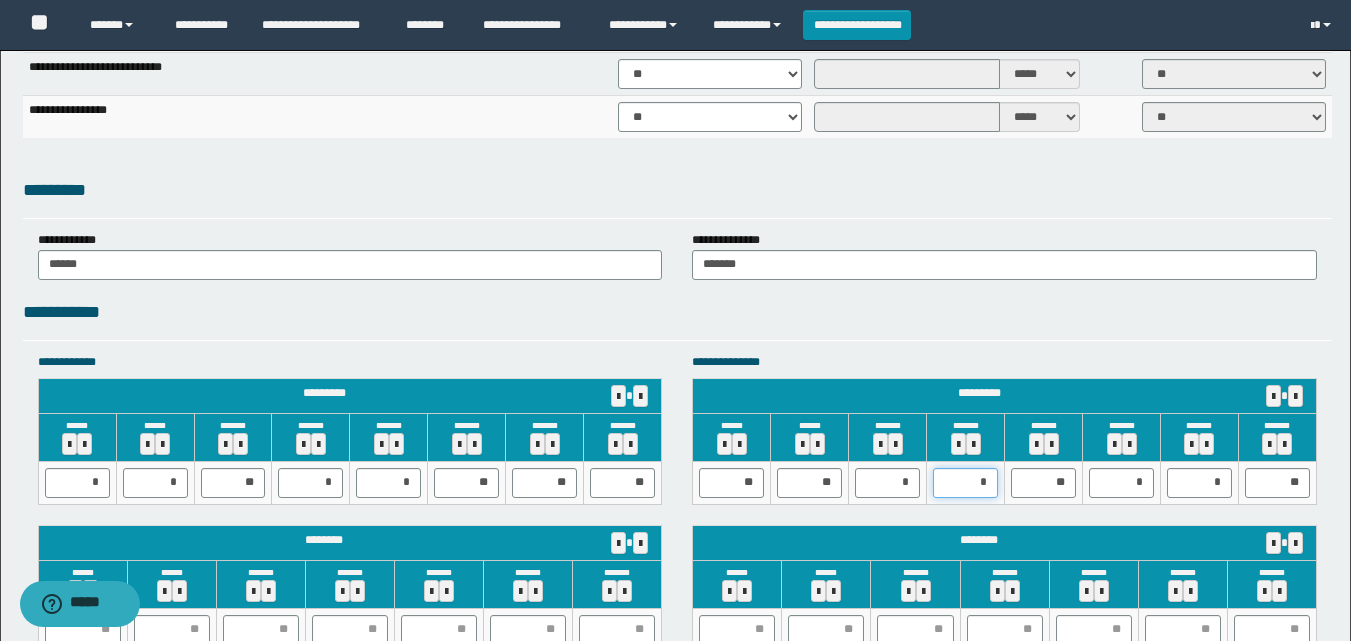 type on "**" 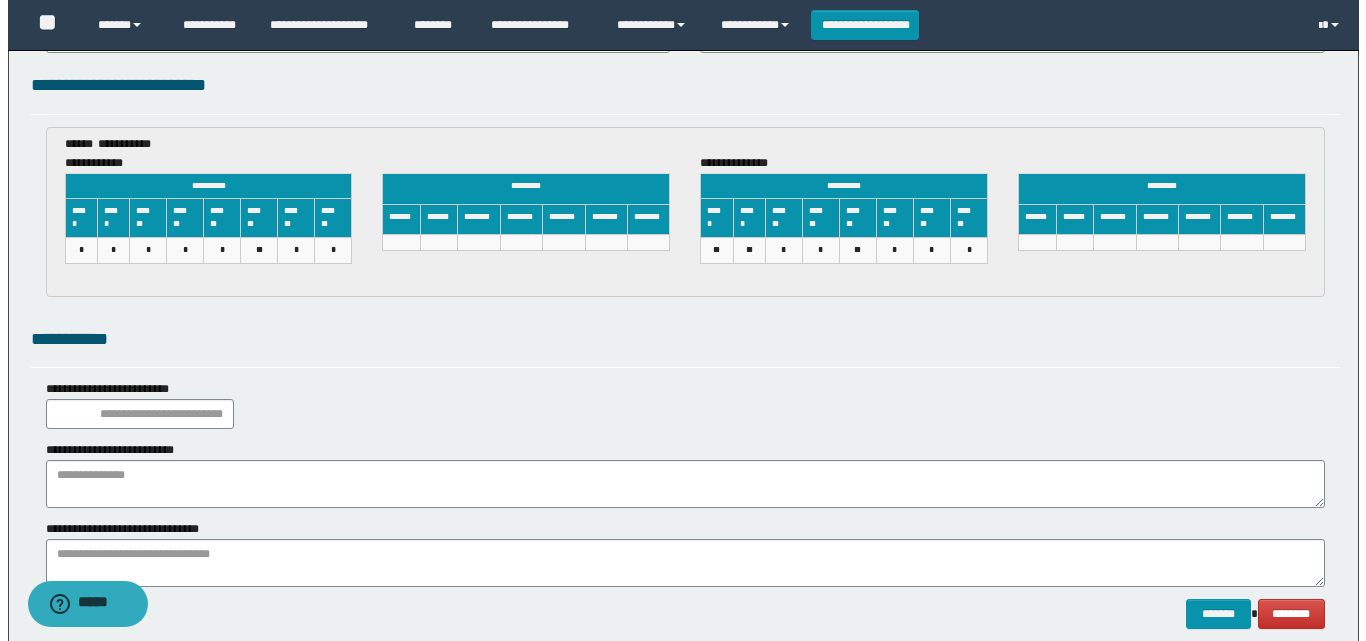 scroll, scrollTop: 3046, scrollLeft: 0, axis: vertical 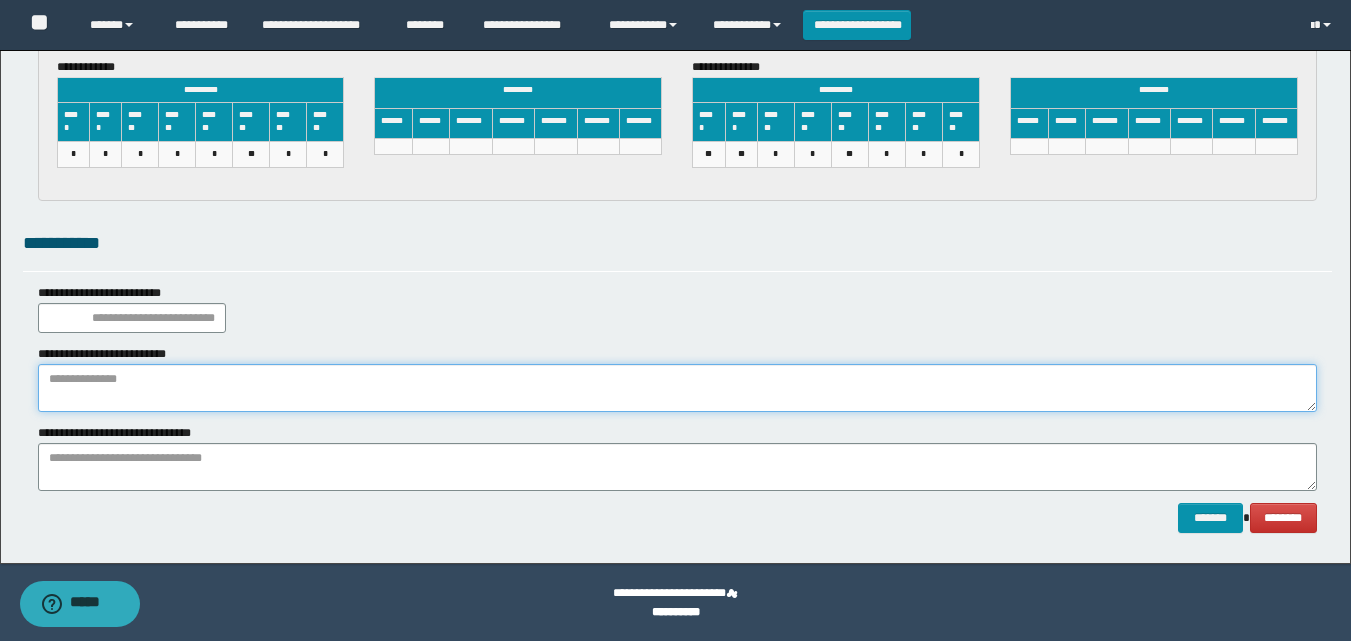 click at bounding box center (677, 388) 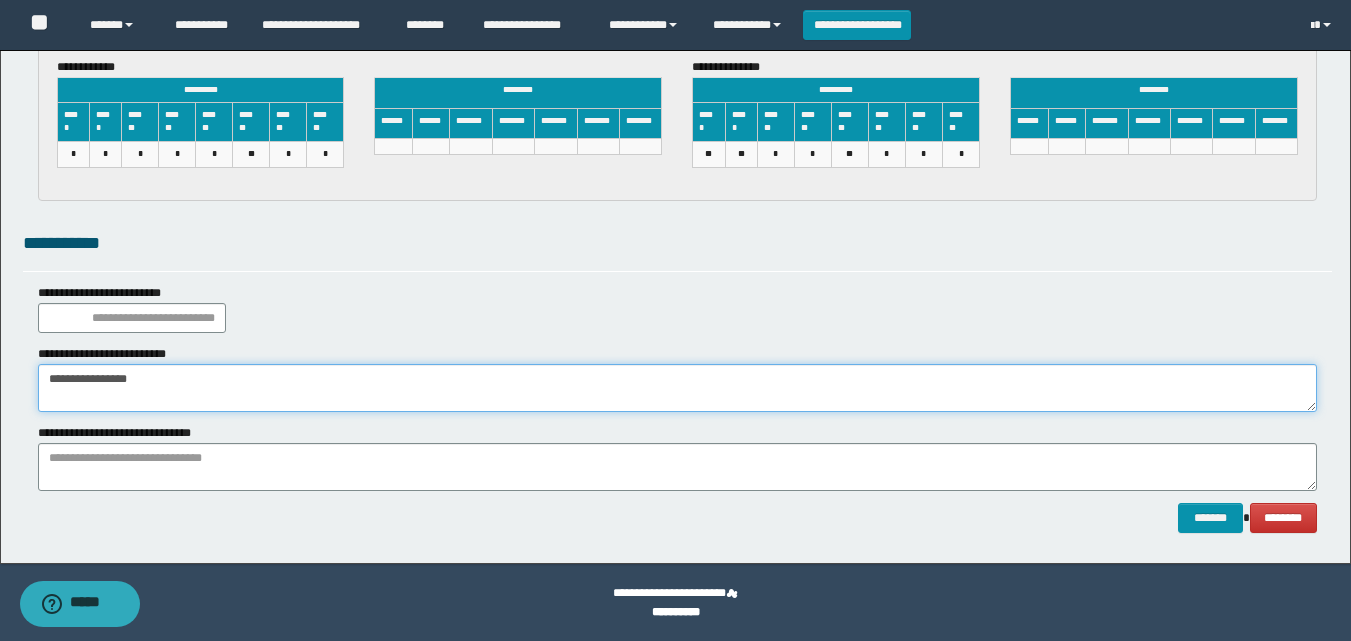 drag, startPoint x: 275, startPoint y: 388, endPoint x: 0, endPoint y: 392, distance: 275.02908 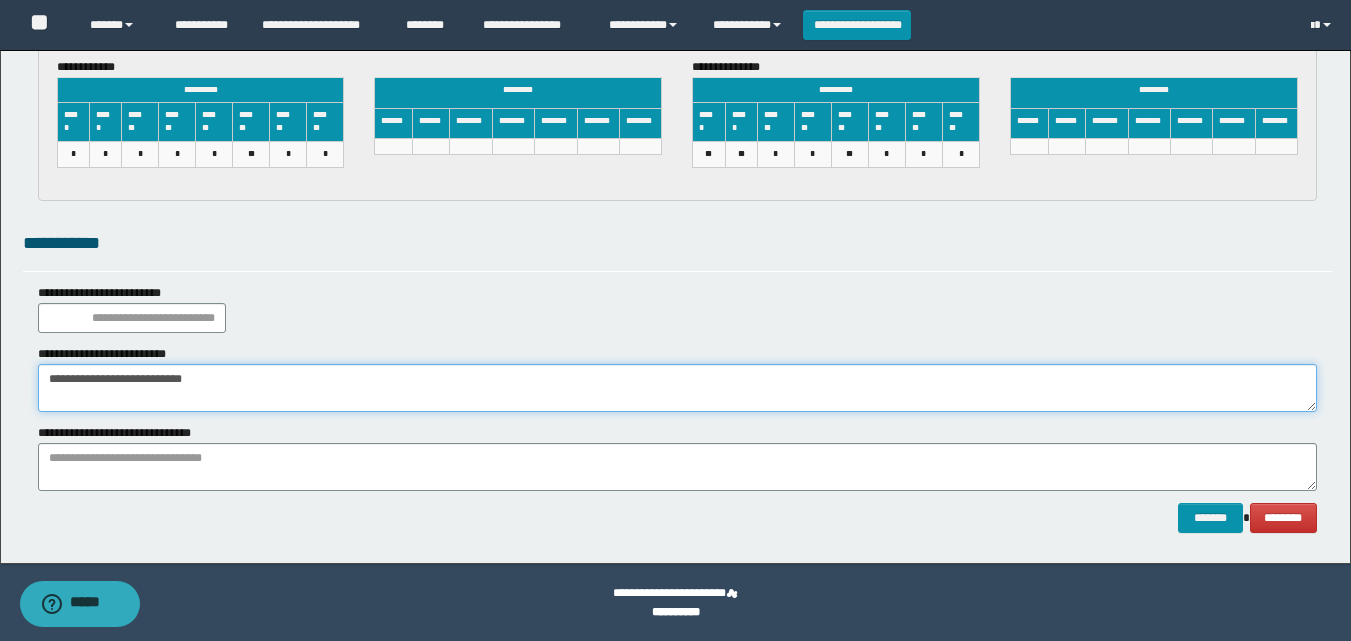 type on "**********" 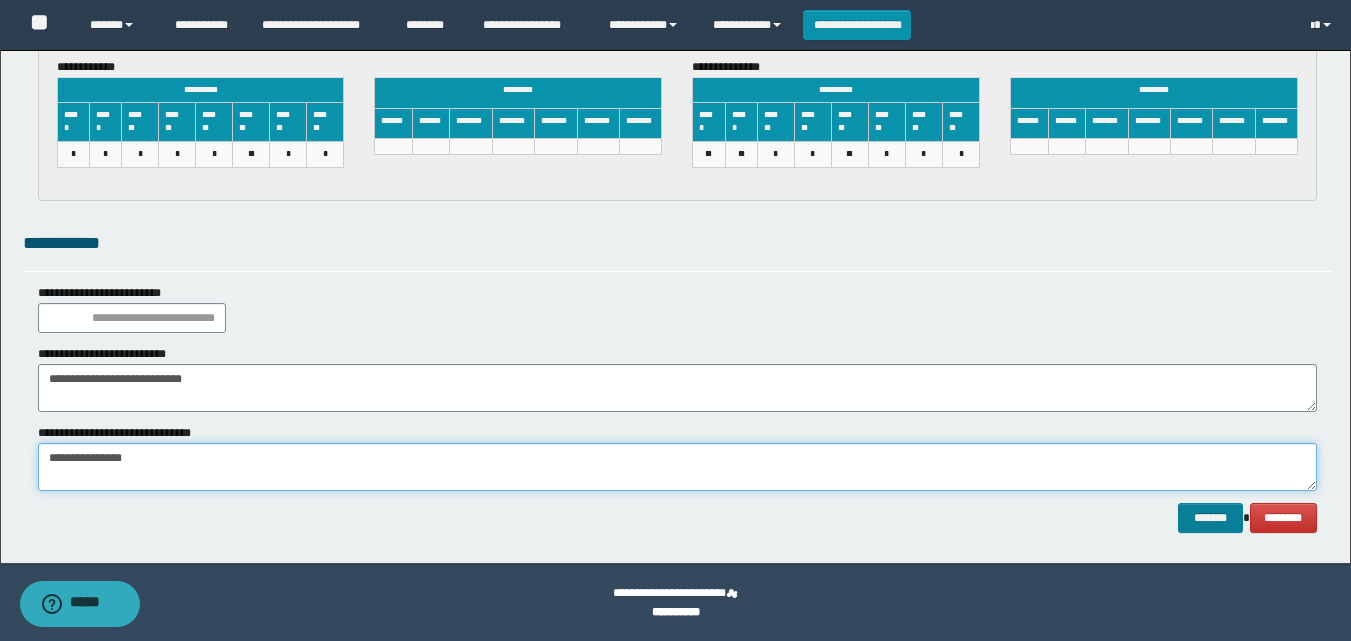 type on "**********" 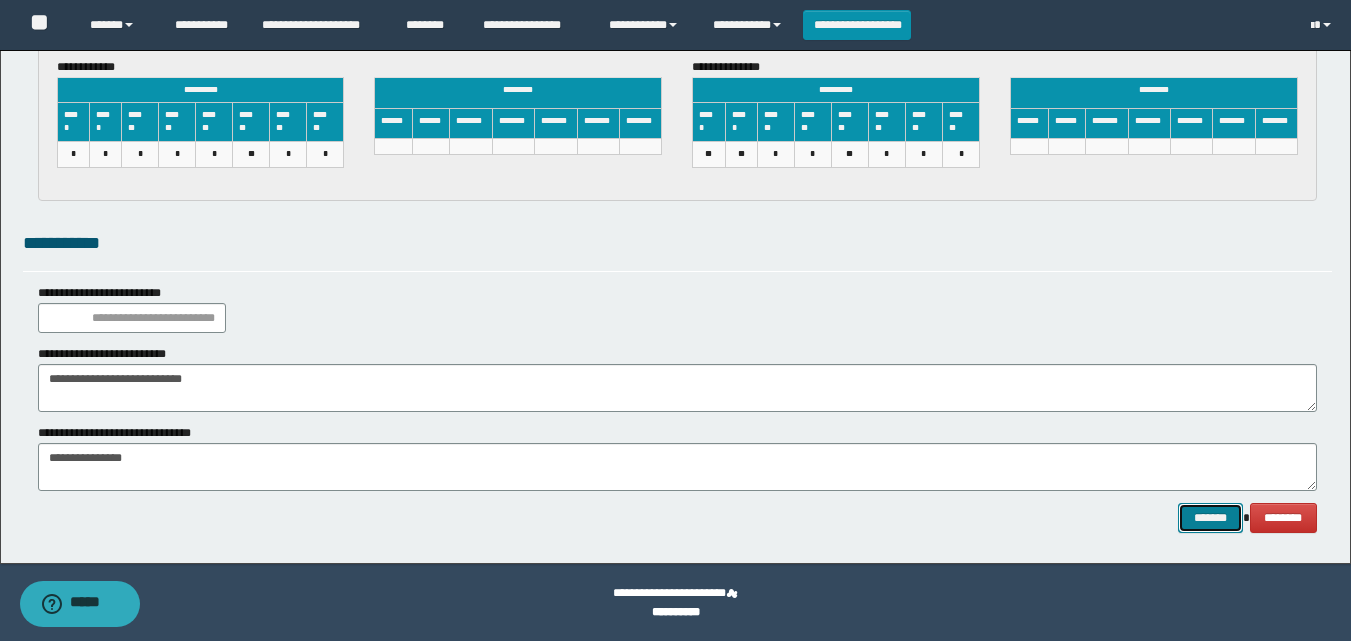 click on "*******" at bounding box center [1210, 518] 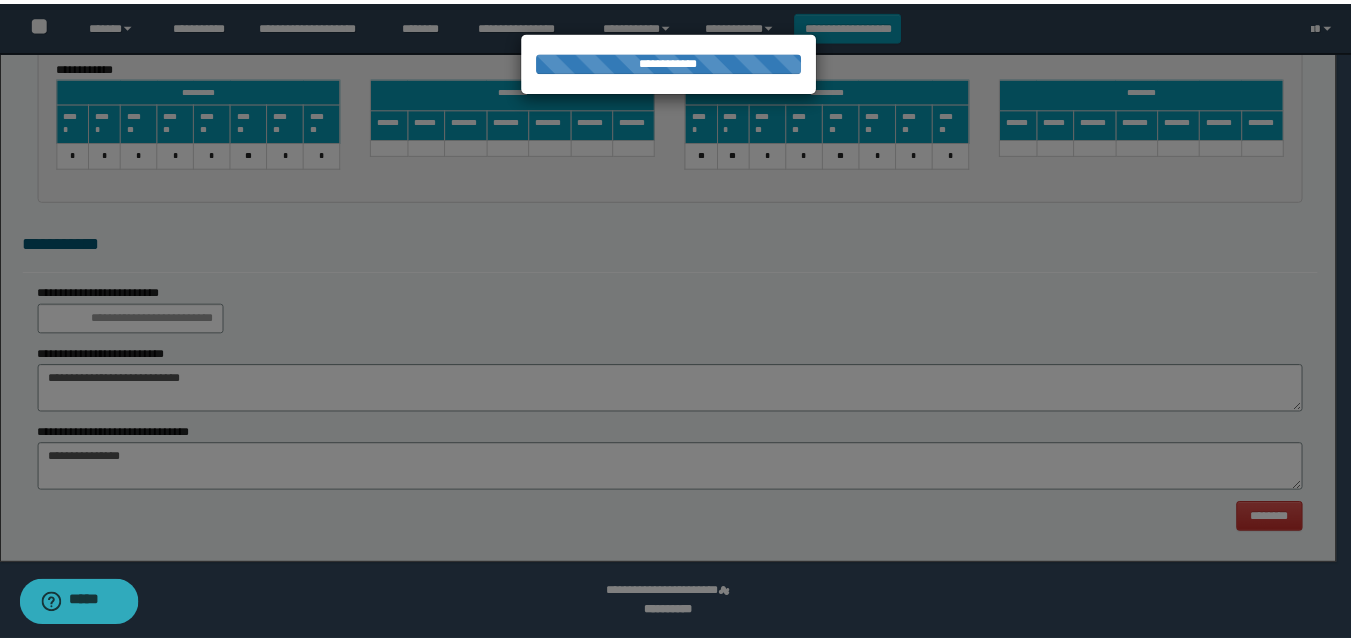 scroll, scrollTop: 0, scrollLeft: 0, axis: both 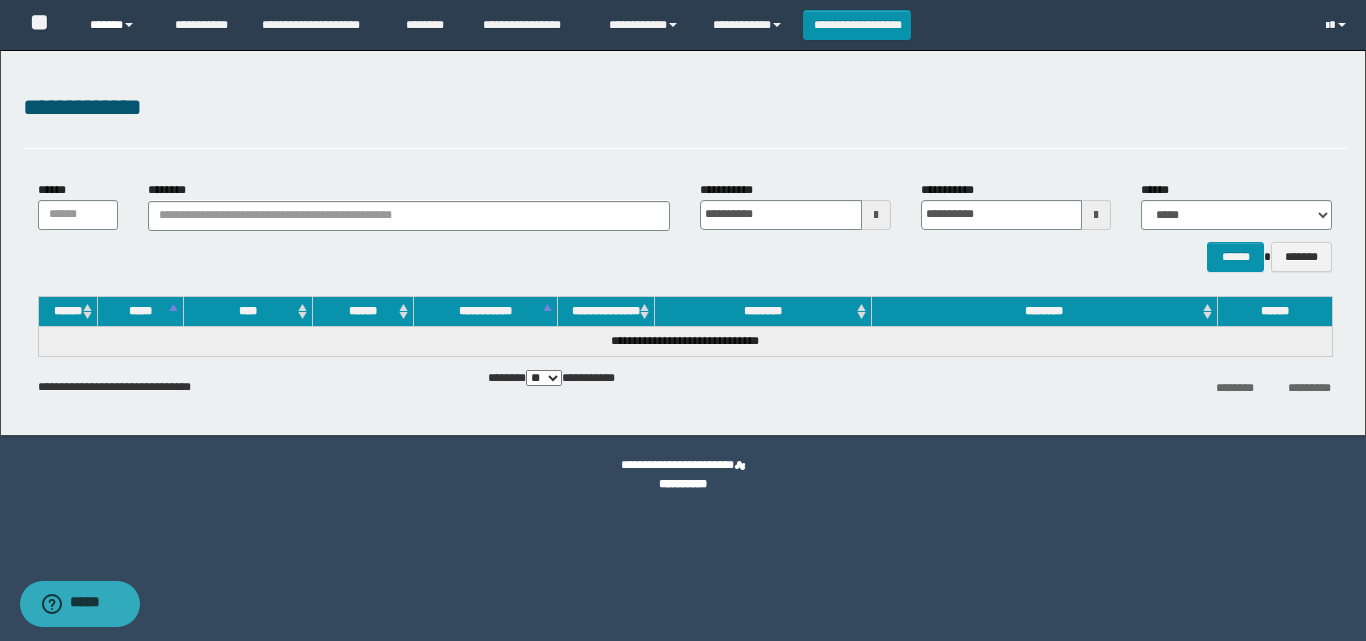 click on "******" at bounding box center [117, 25] 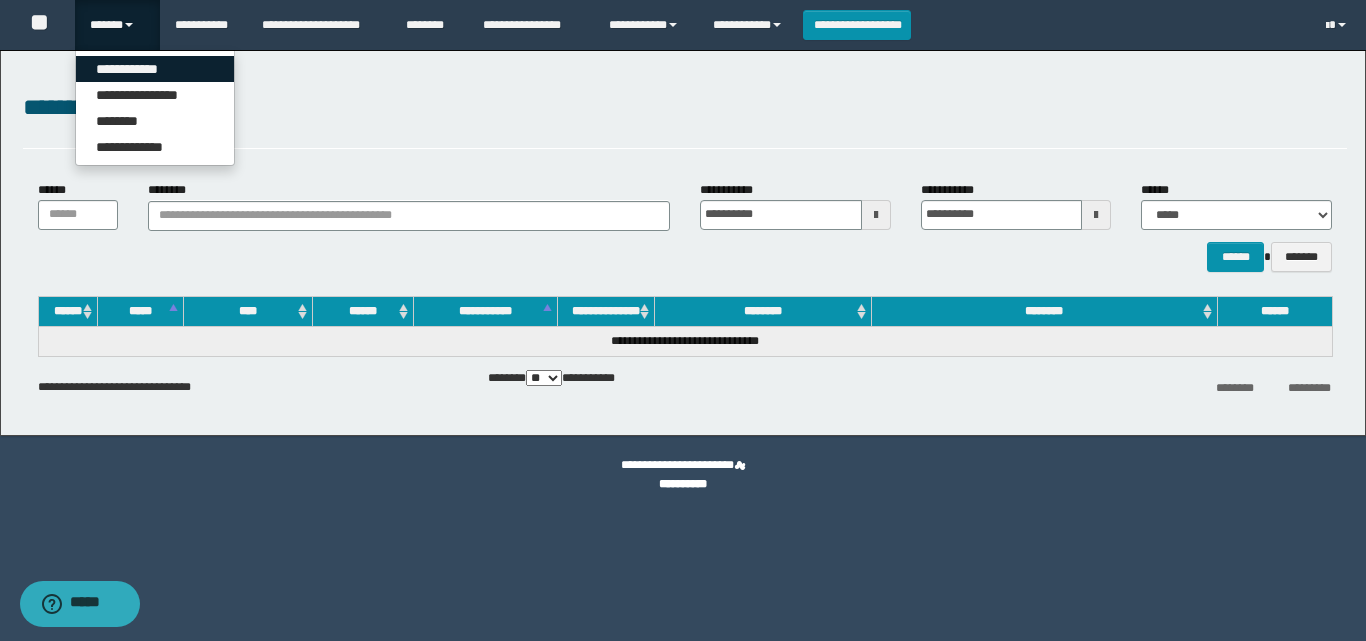 click on "**********" at bounding box center (155, 69) 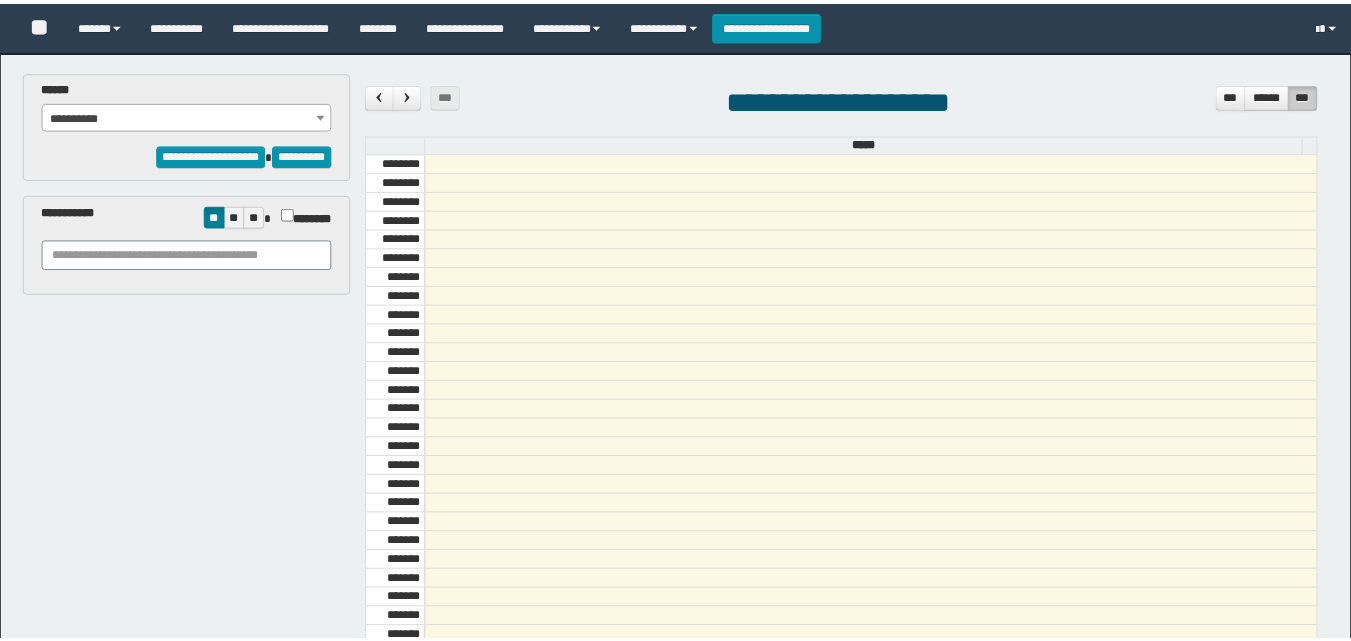 scroll, scrollTop: 0, scrollLeft: 0, axis: both 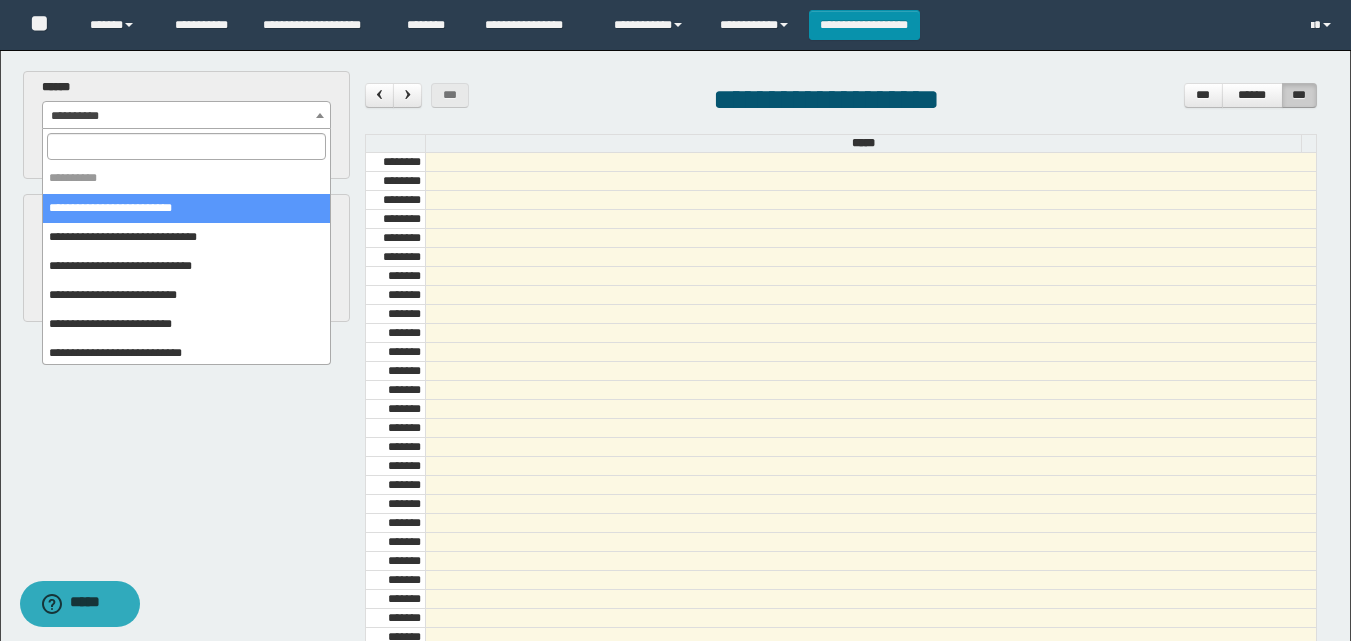 click on "**********" at bounding box center [186, 116] 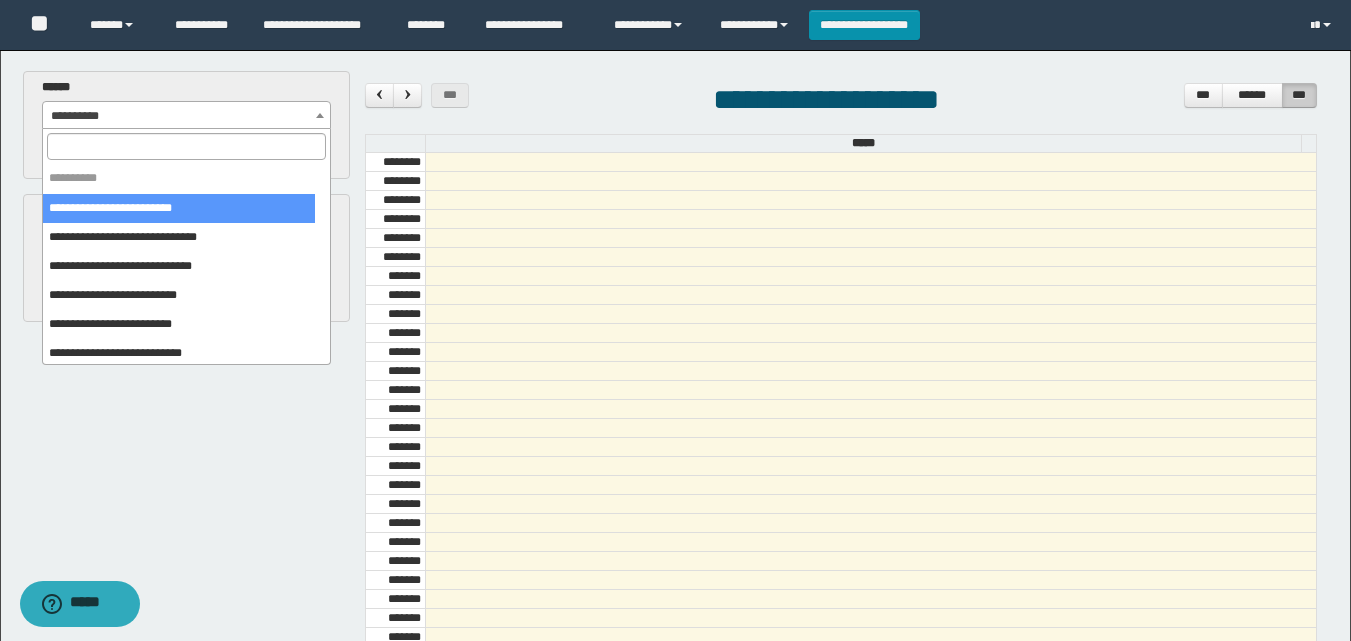 scroll, scrollTop: 0, scrollLeft: 0, axis: both 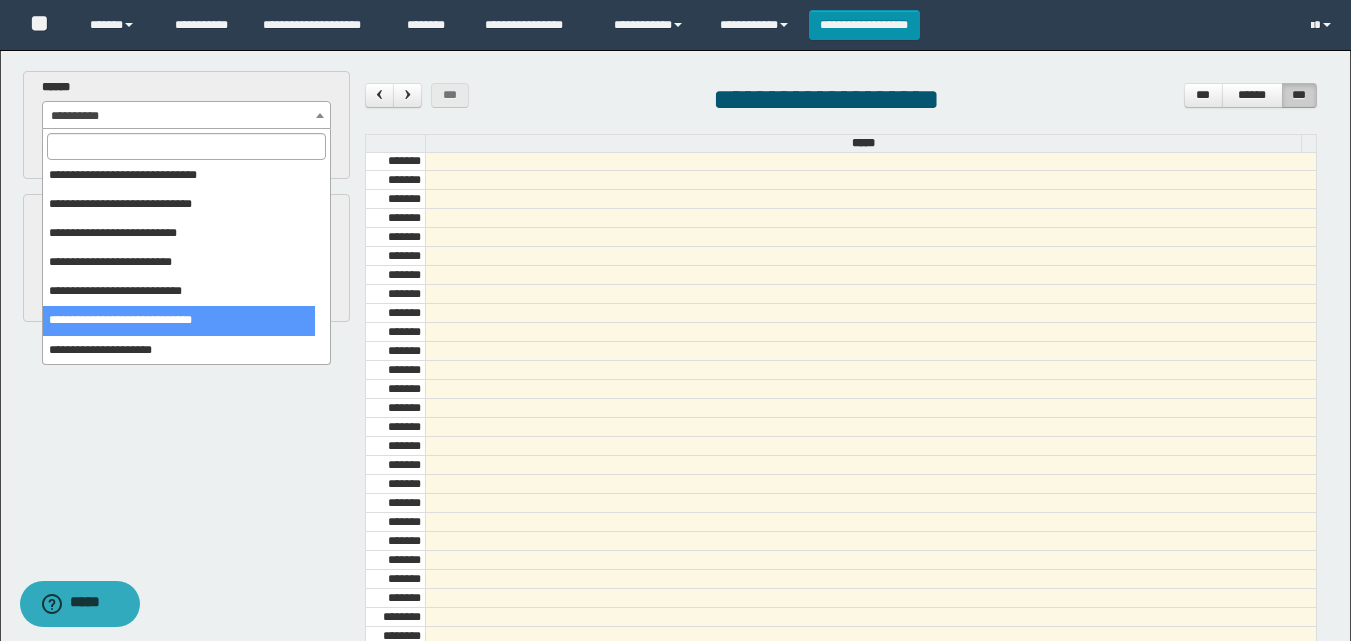 select on "******" 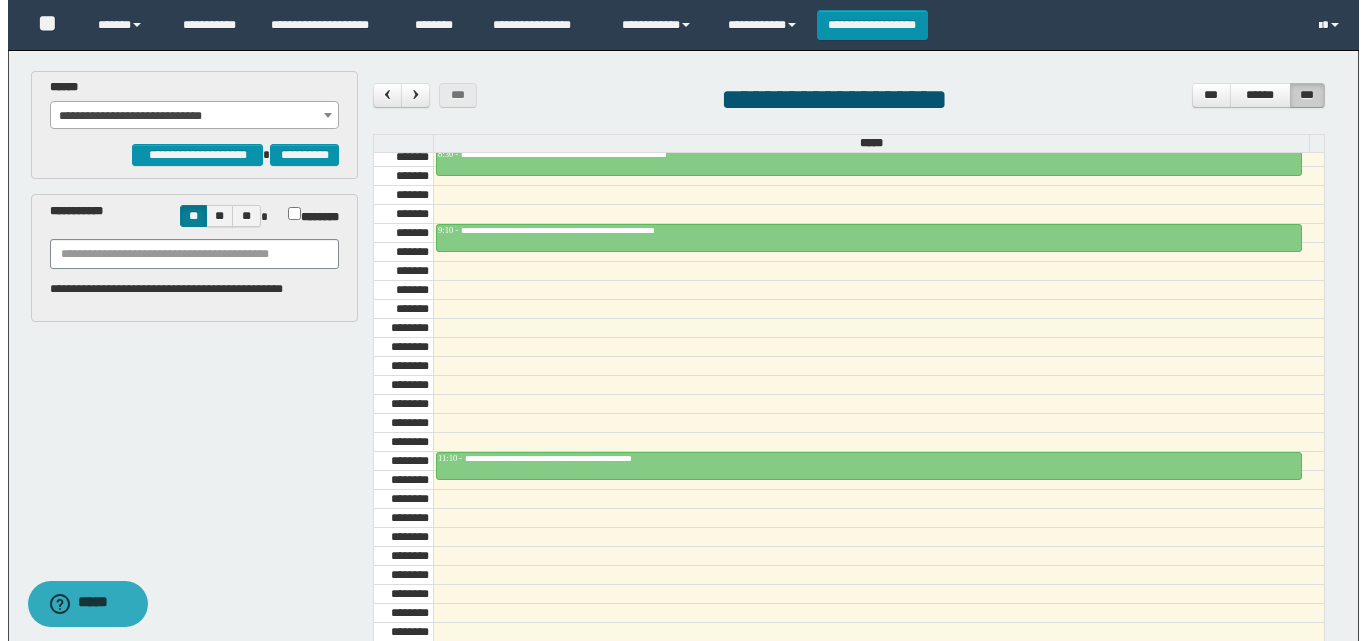 scroll, scrollTop: 1085, scrollLeft: 0, axis: vertical 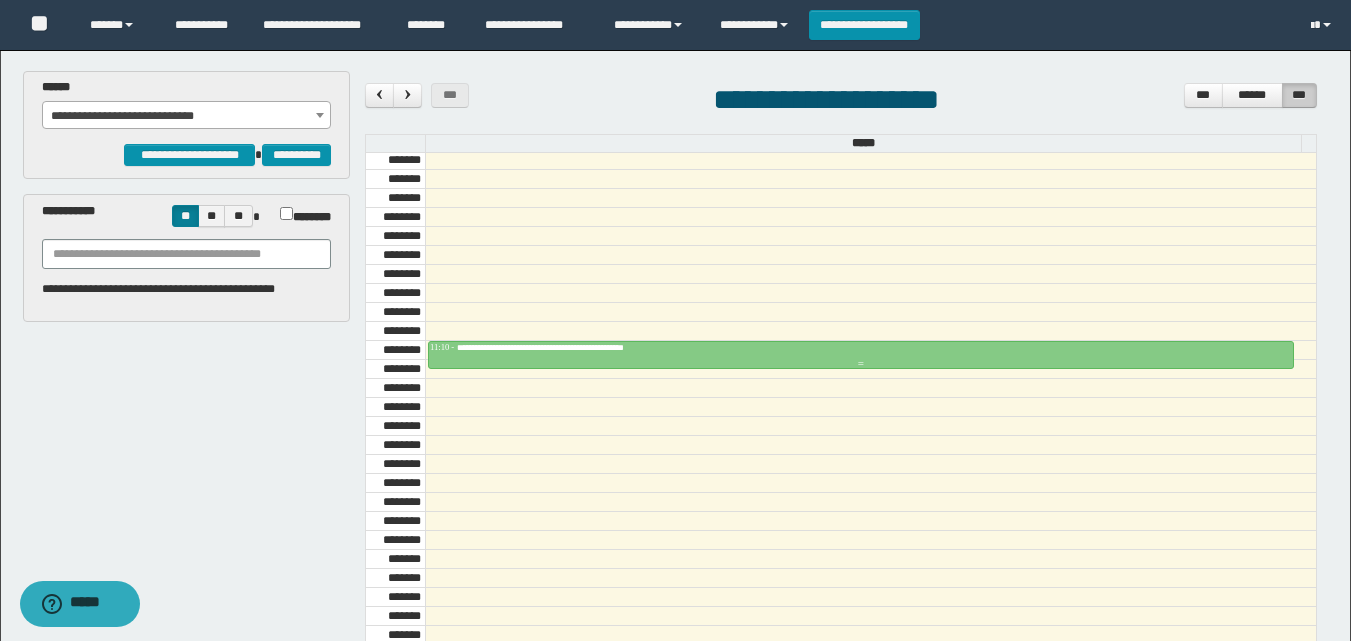 click on "**********" at bounding box center [576, 347] 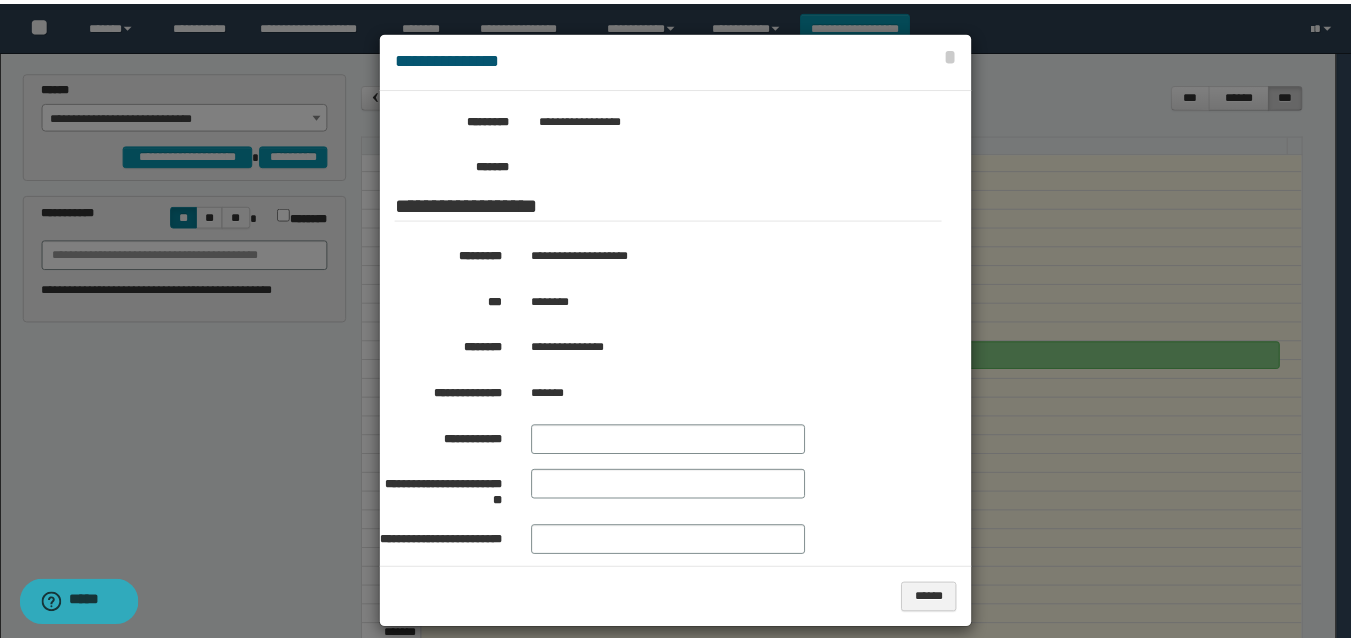 scroll, scrollTop: 300, scrollLeft: 0, axis: vertical 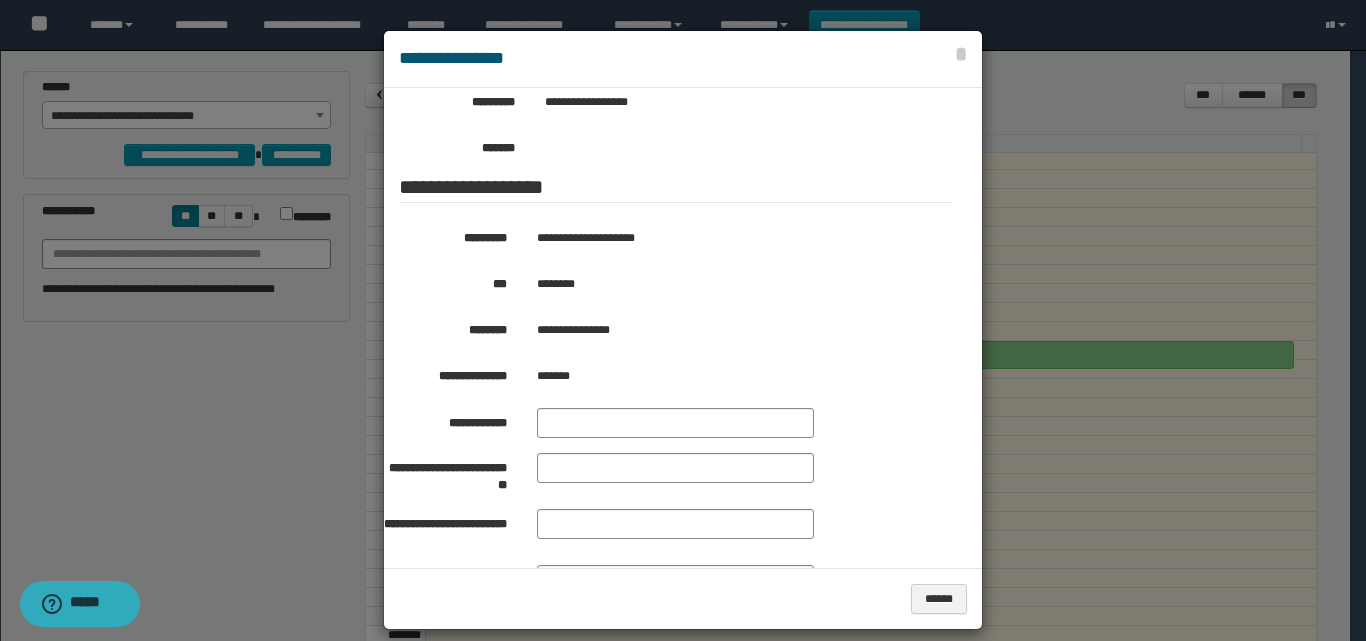 click on "********" at bounding box center (726, 284) 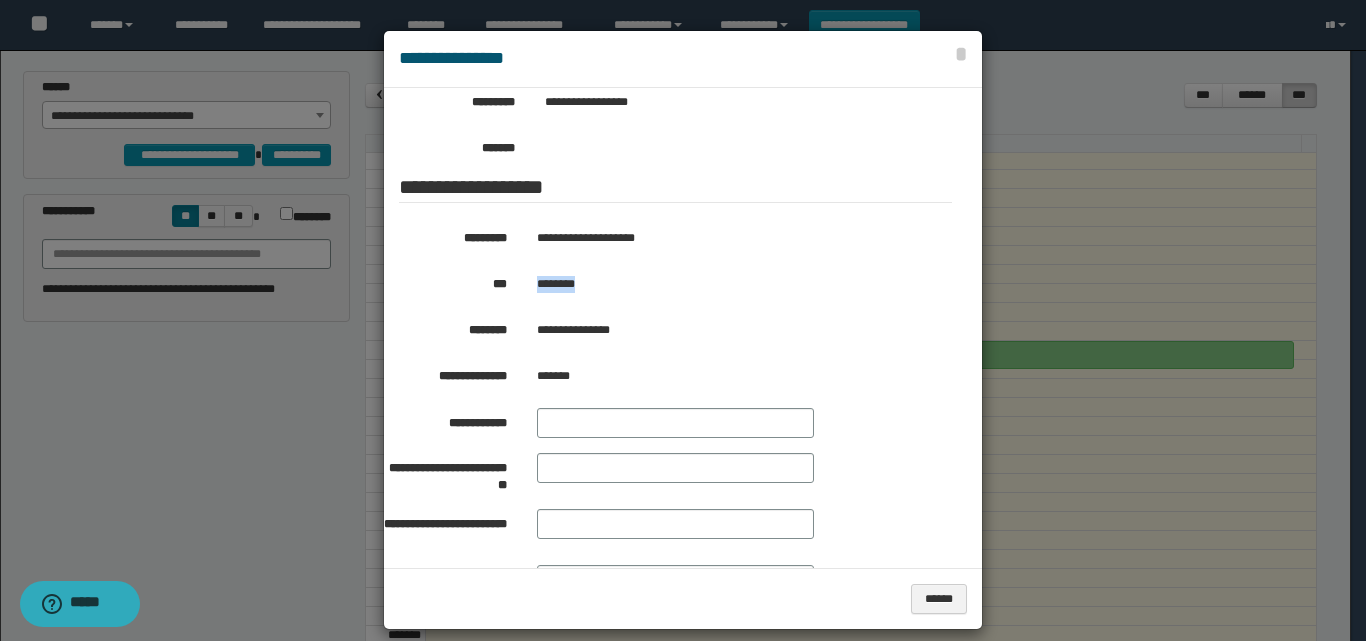 click on "********" at bounding box center [726, 284] 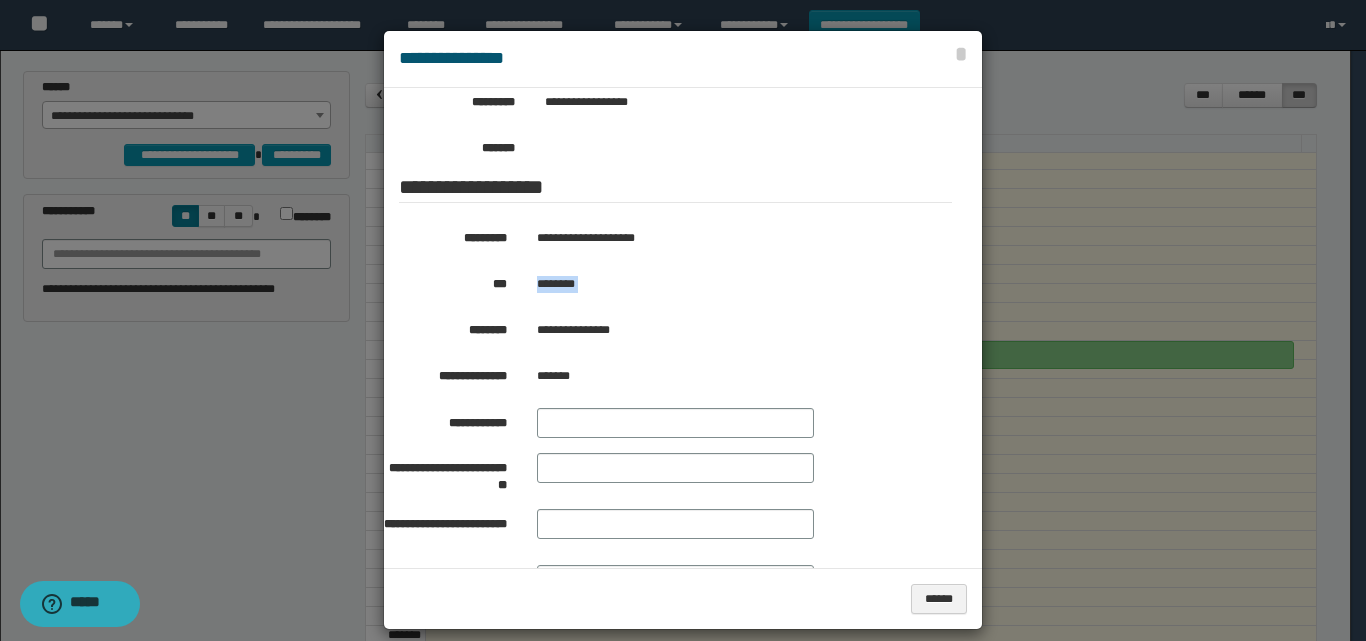 click on "********" at bounding box center [726, 284] 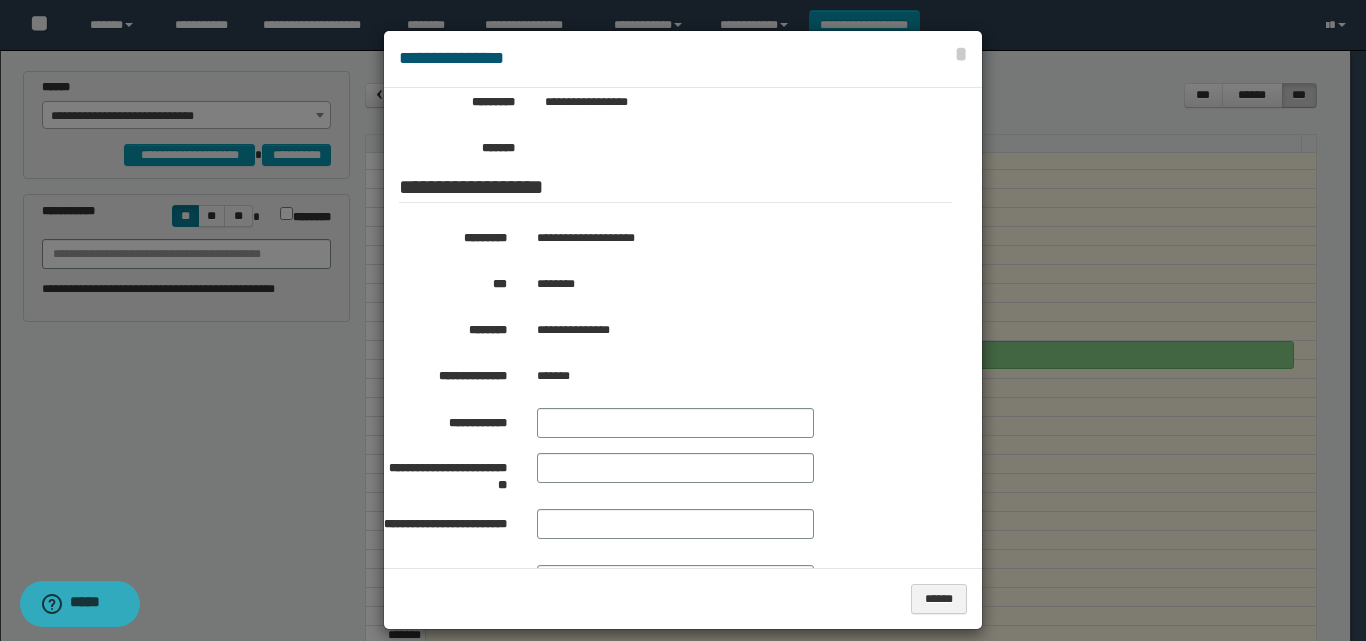 click at bounding box center [683, 330] 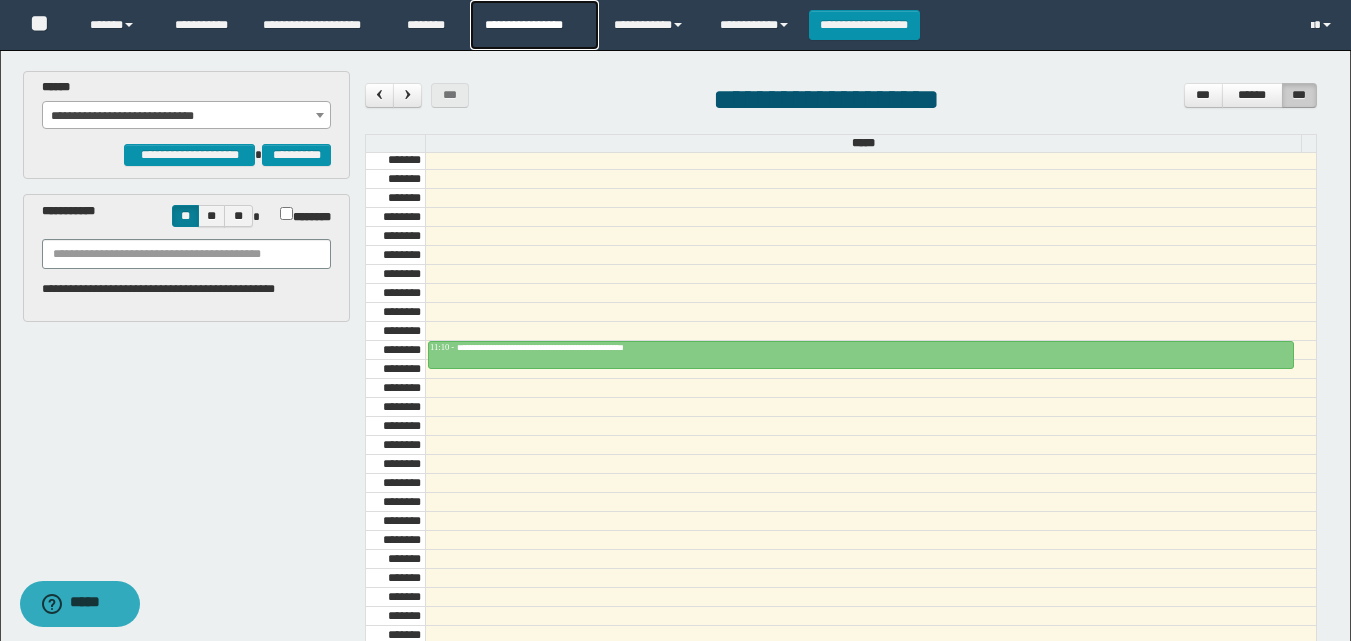 click on "**********" at bounding box center (534, 25) 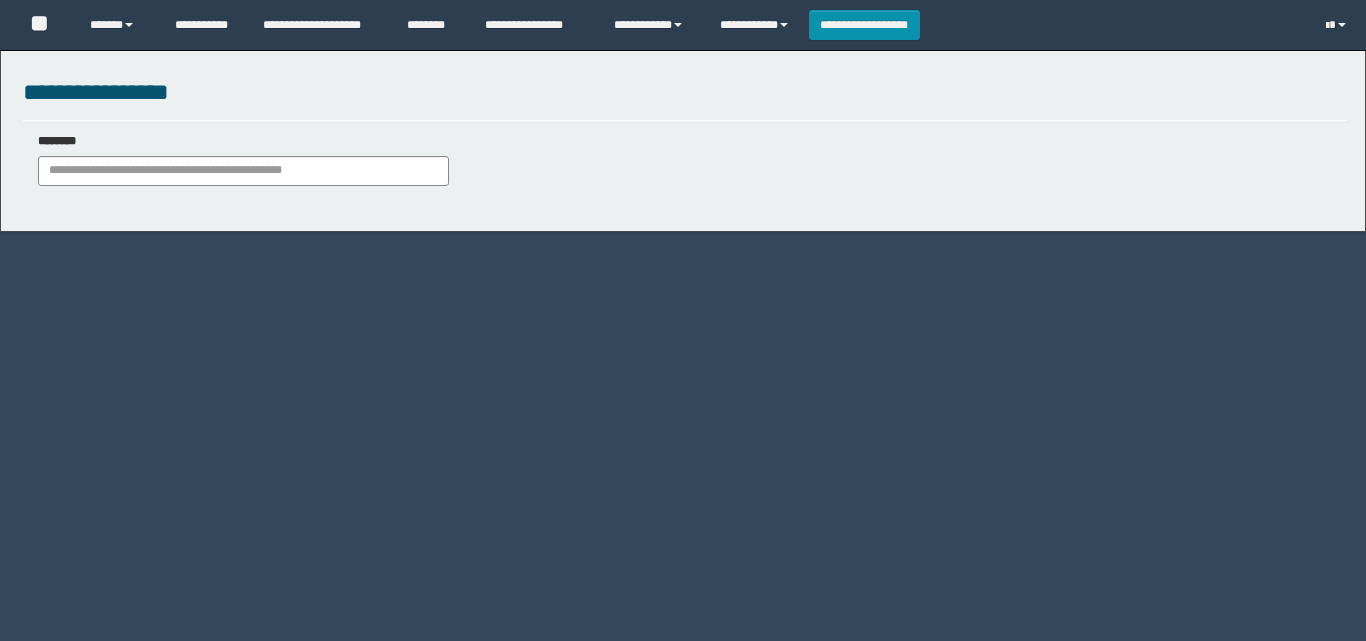 scroll, scrollTop: 0, scrollLeft: 0, axis: both 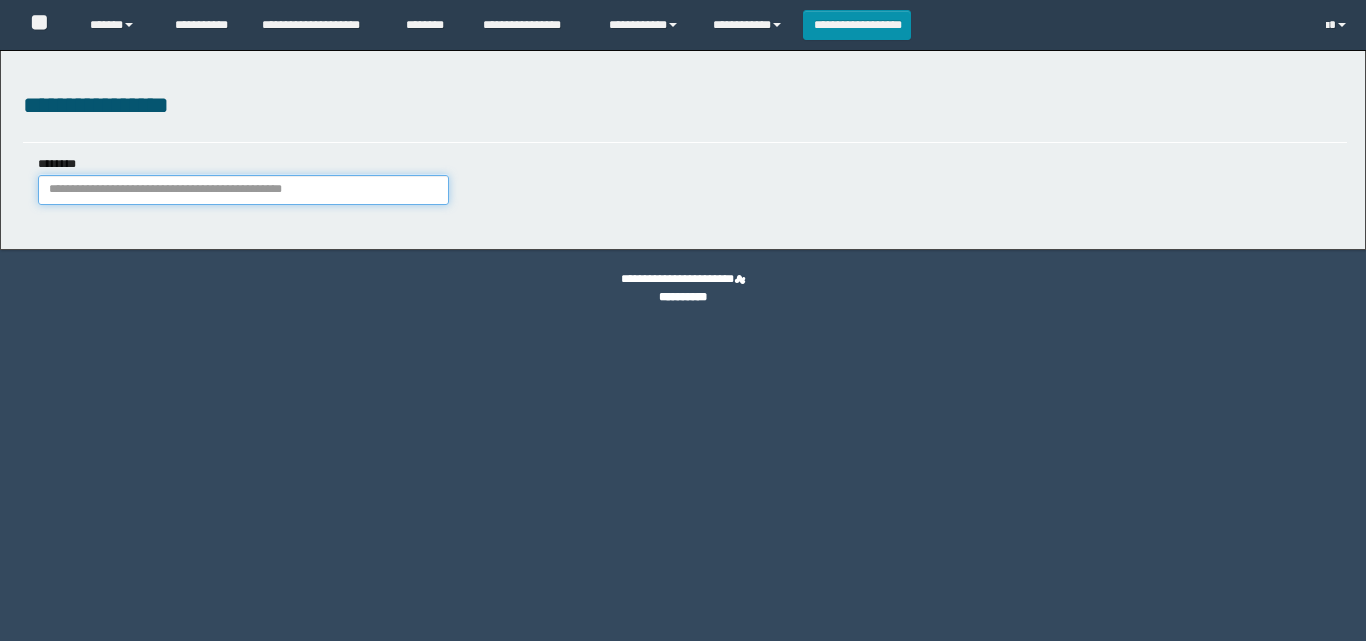click on "********" at bounding box center (243, 190) 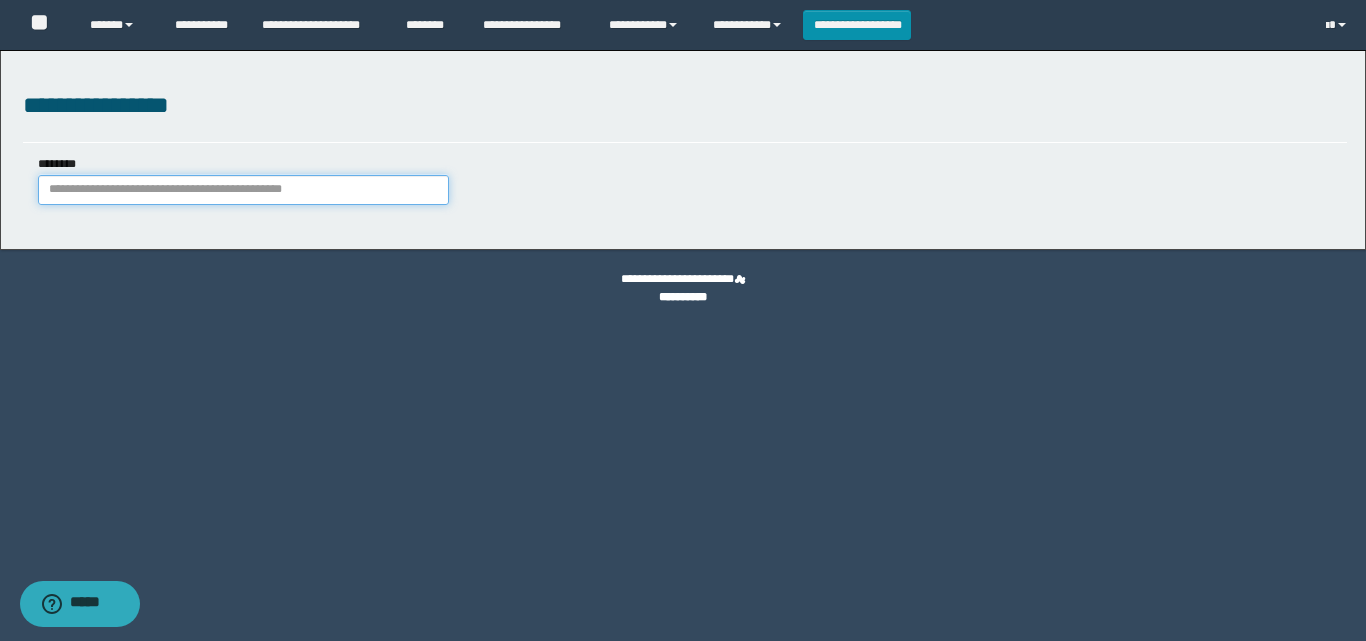 paste on "********" 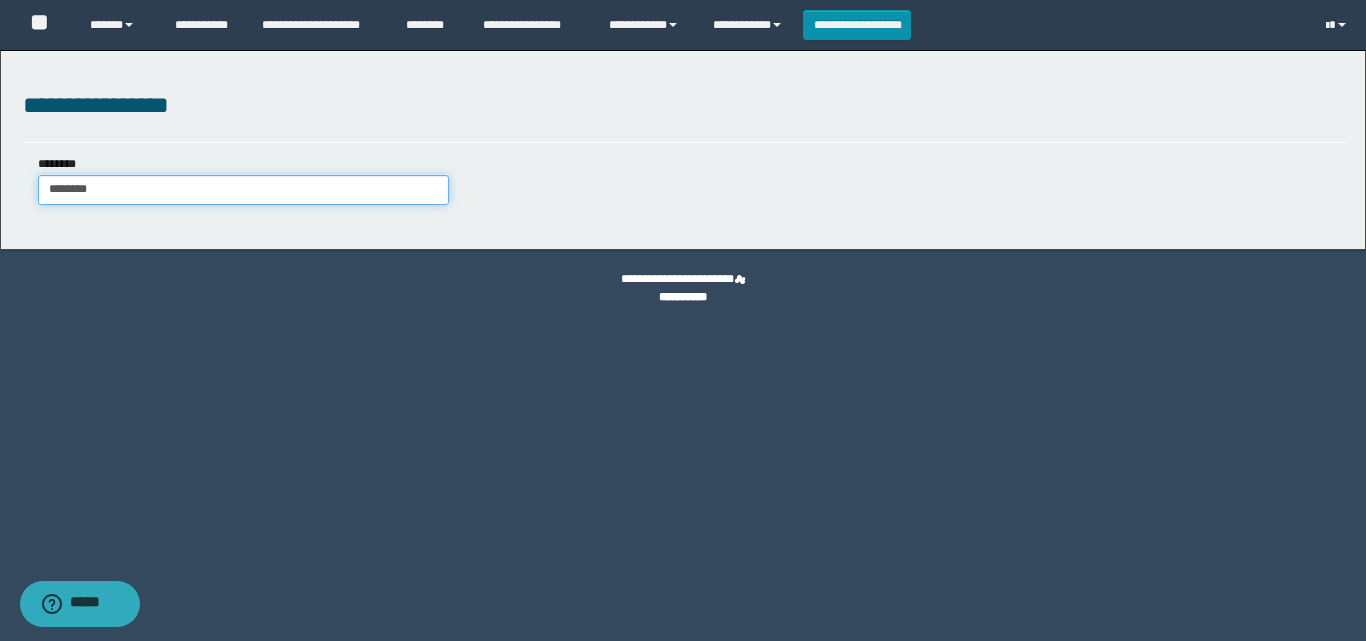 type on "********" 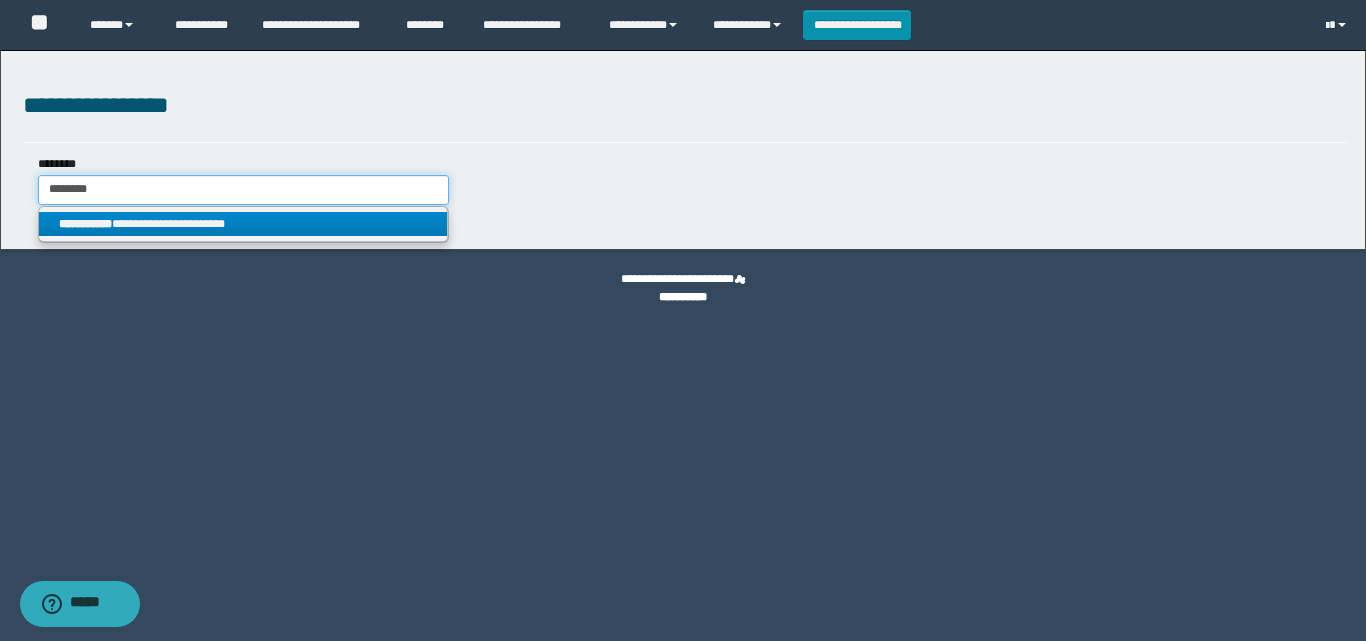 type on "********" 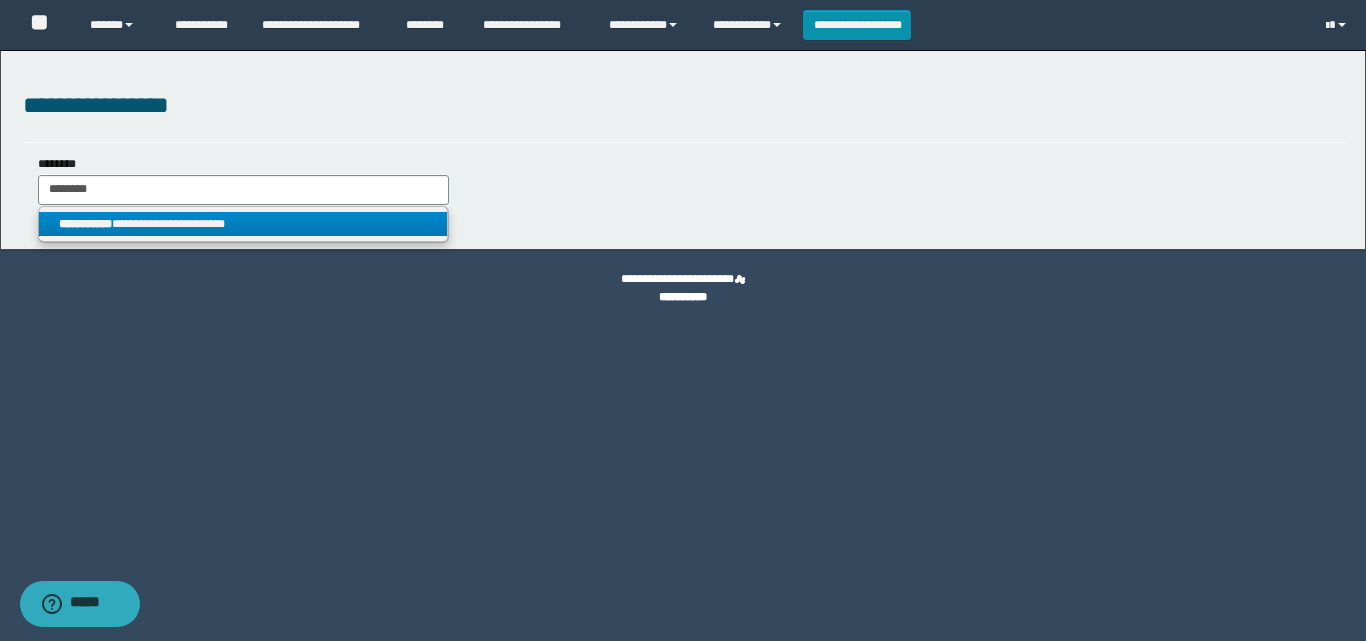 click on "**********" at bounding box center [243, 224] 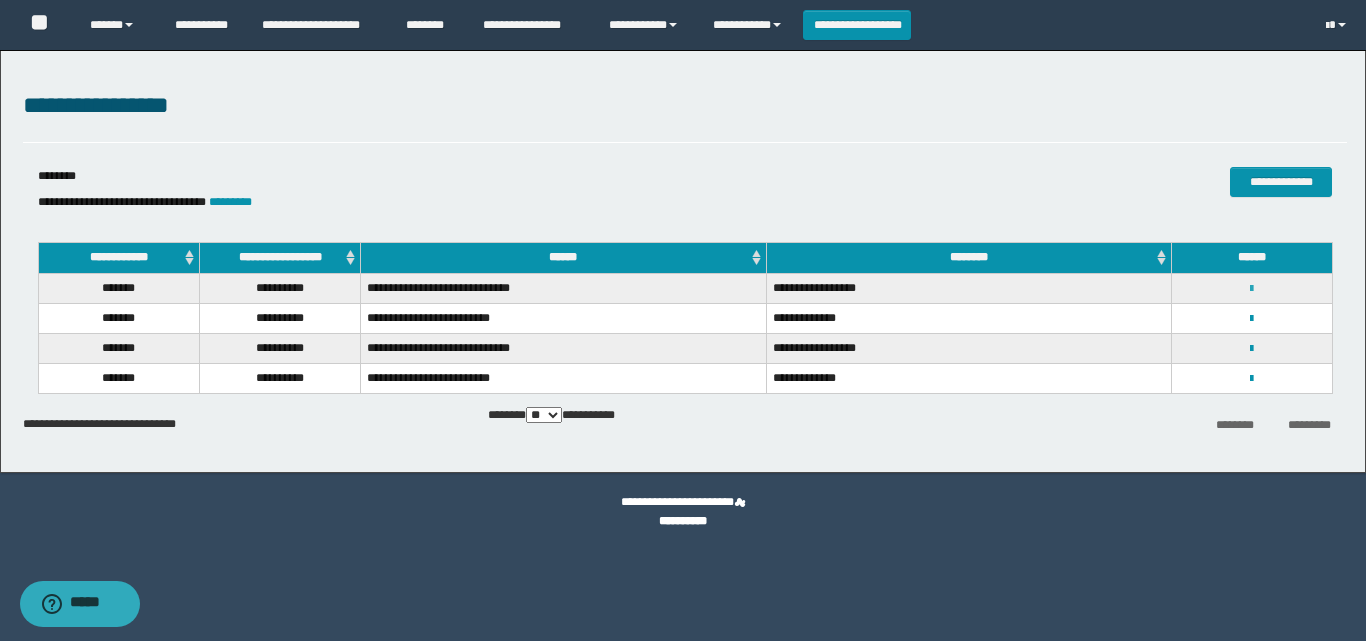 drag, startPoint x: 1246, startPoint y: 279, endPoint x: 1249, endPoint y: 292, distance: 13.341664 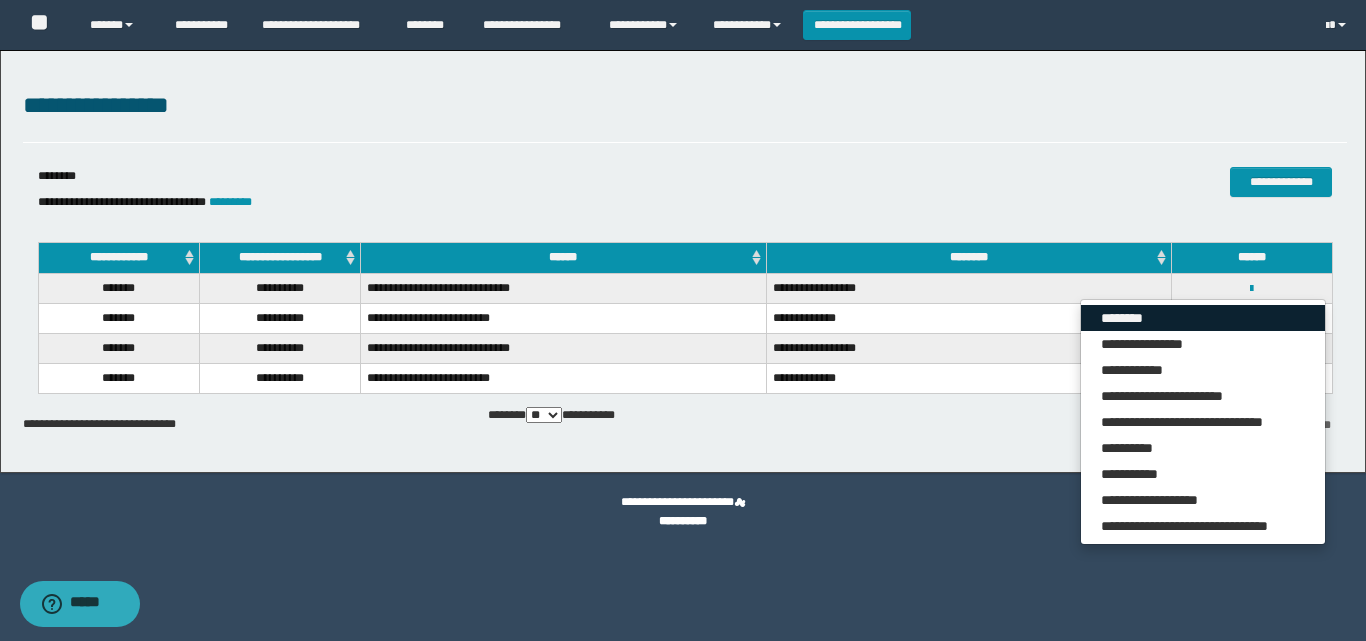 click on "********" at bounding box center [1203, 318] 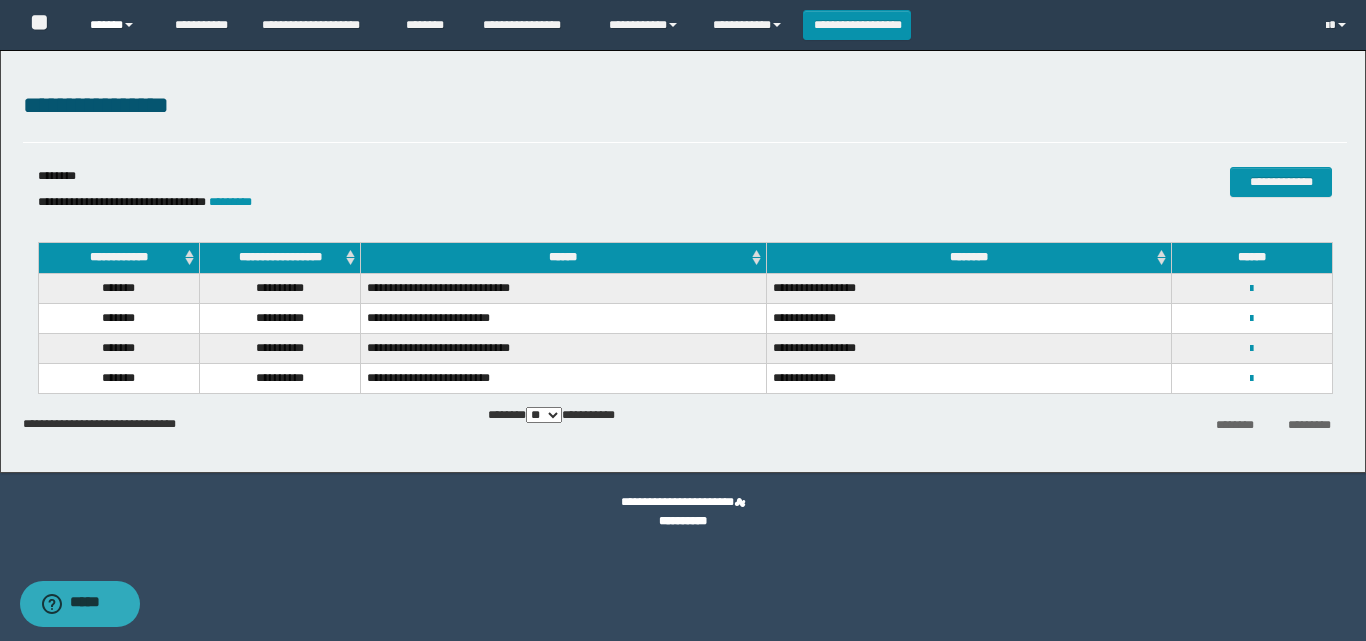 click on "******" at bounding box center [117, 25] 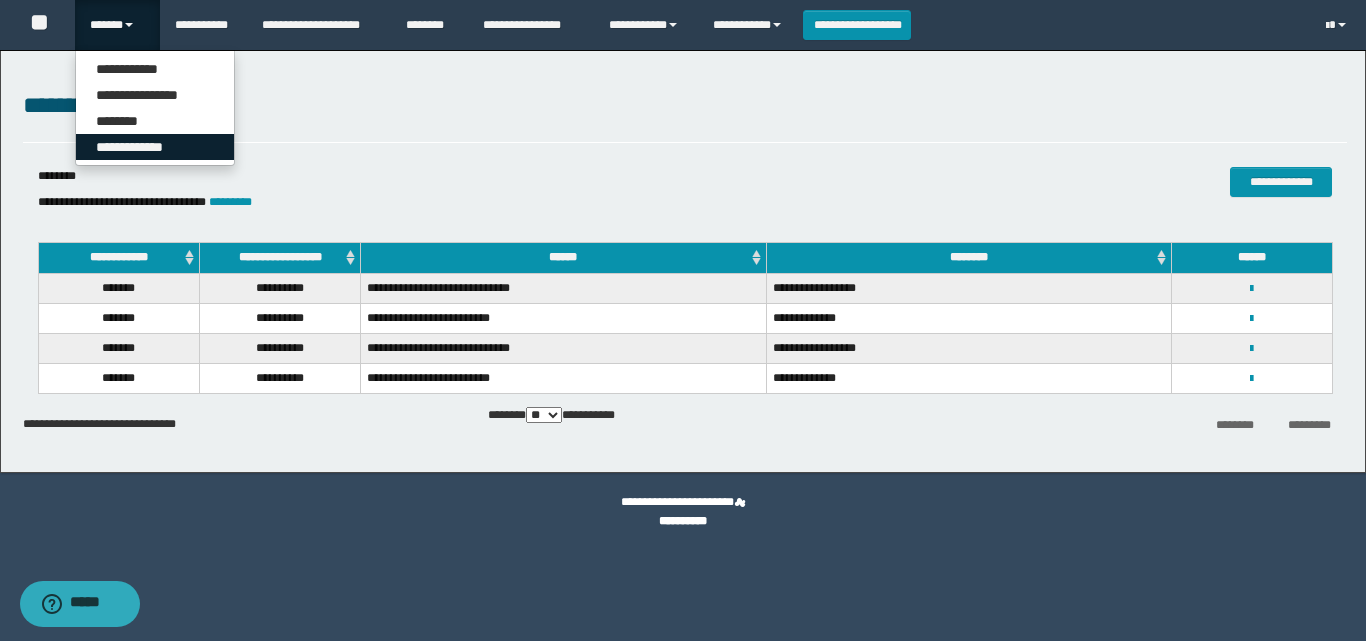 click on "**********" at bounding box center [155, 147] 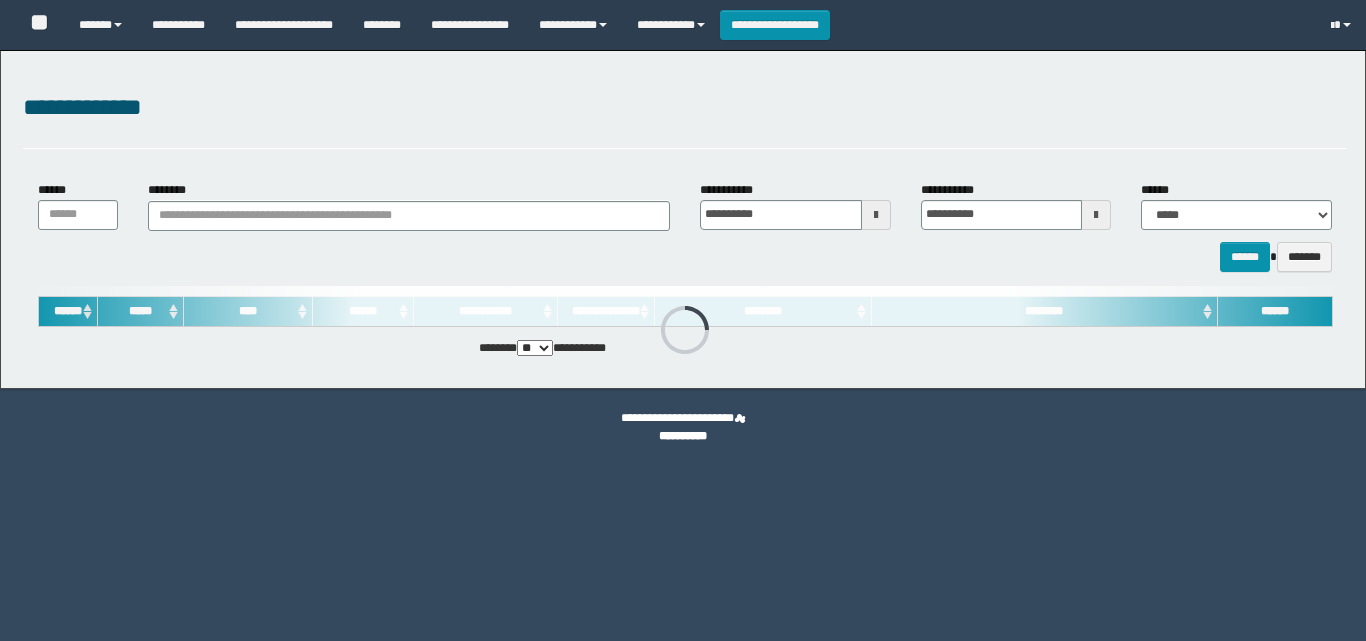 scroll, scrollTop: 0, scrollLeft: 0, axis: both 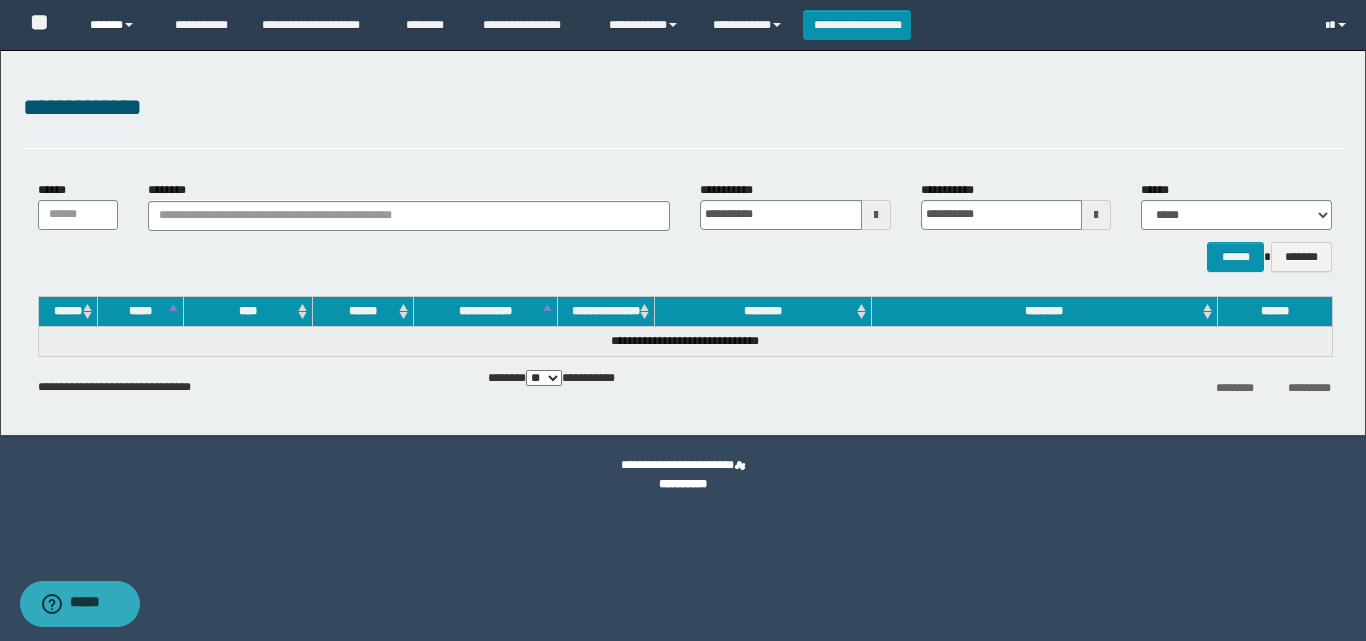 click on "******" at bounding box center (117, 25) 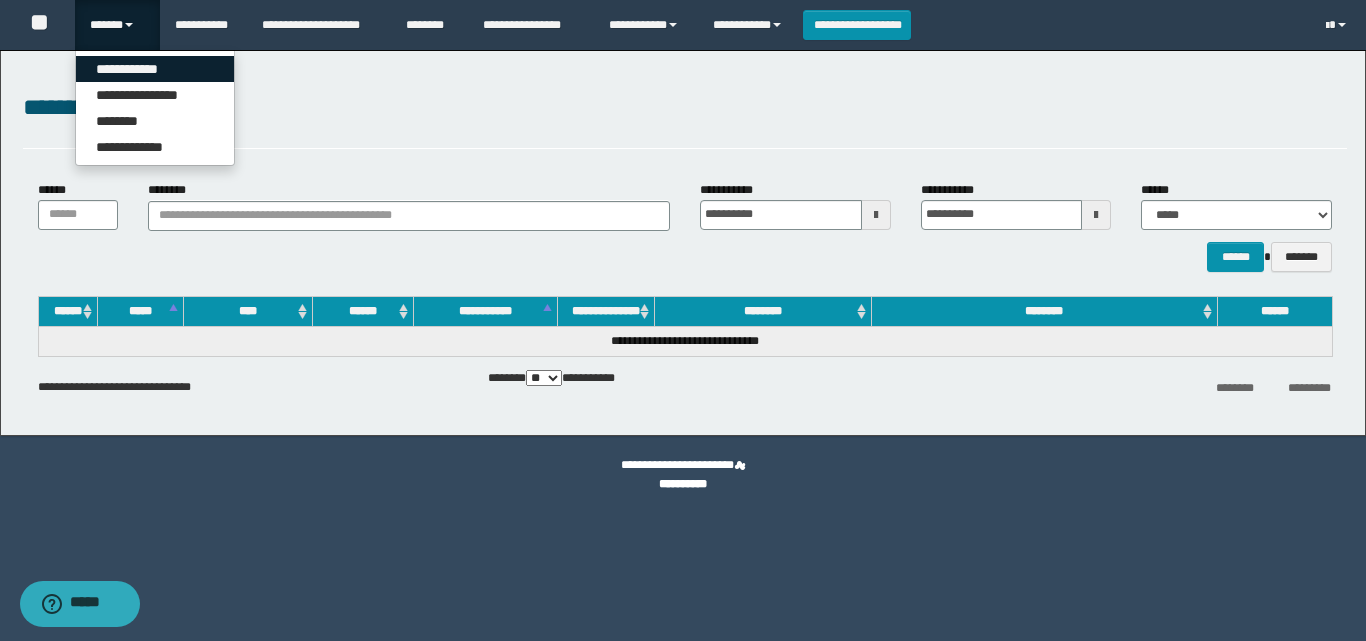 click on "**********" at bounding box center (155, 69) 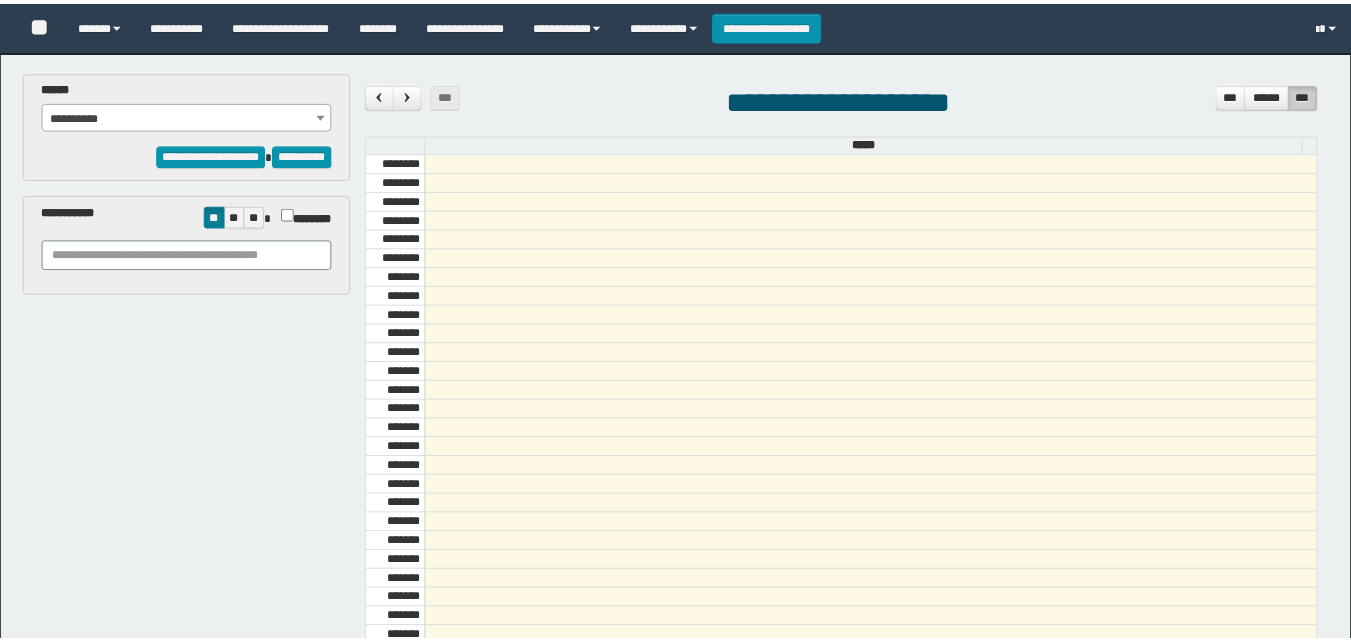 scroll, scrollTop: 0, scrollLeft: 0, axis: both 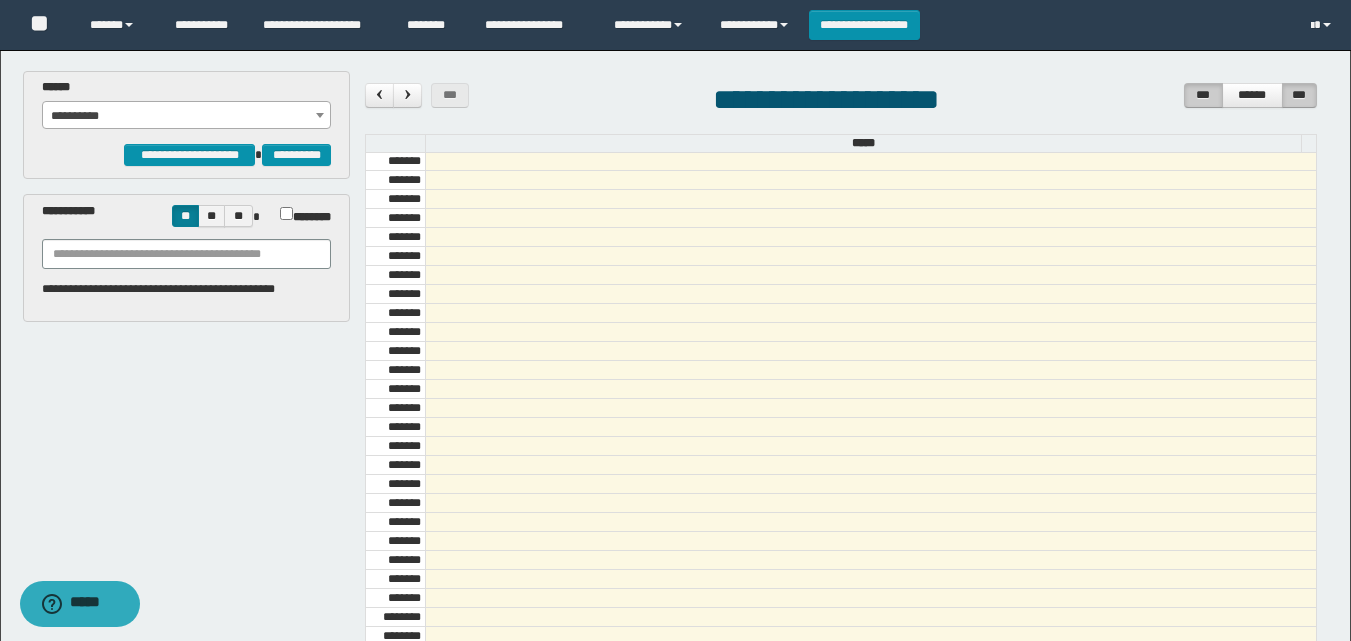 click on "***" at bounding box center [1203, 95] 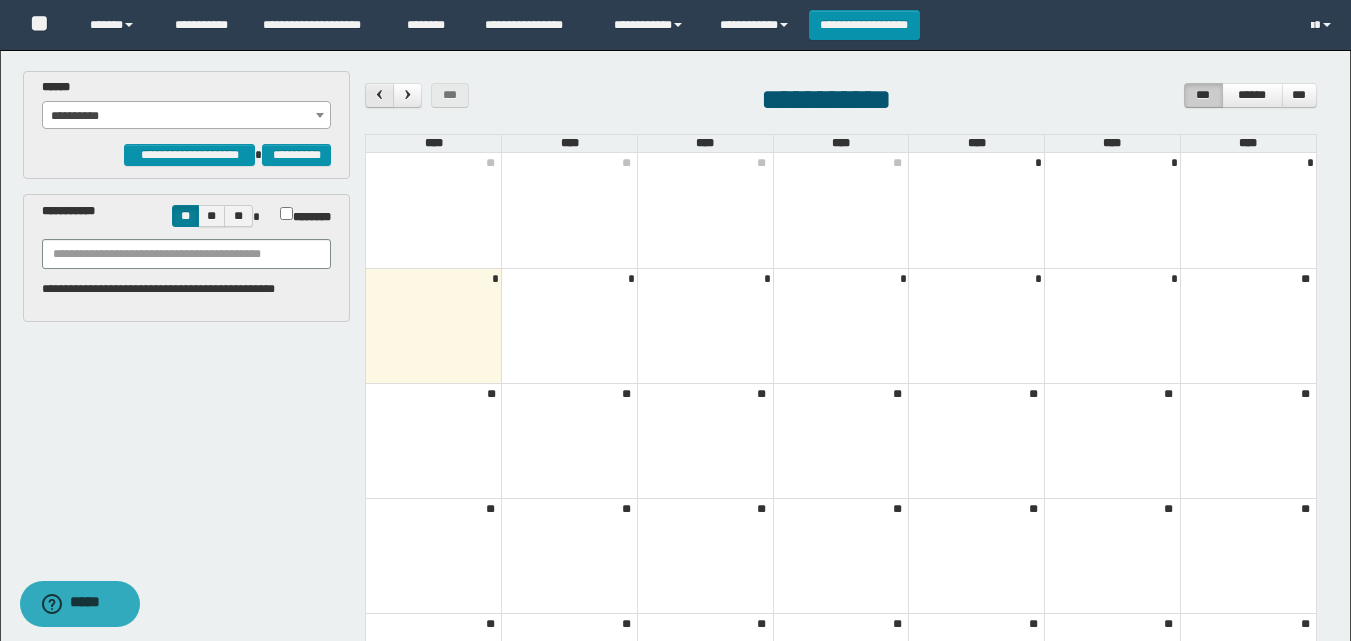 click at bounding box center (380, 94) 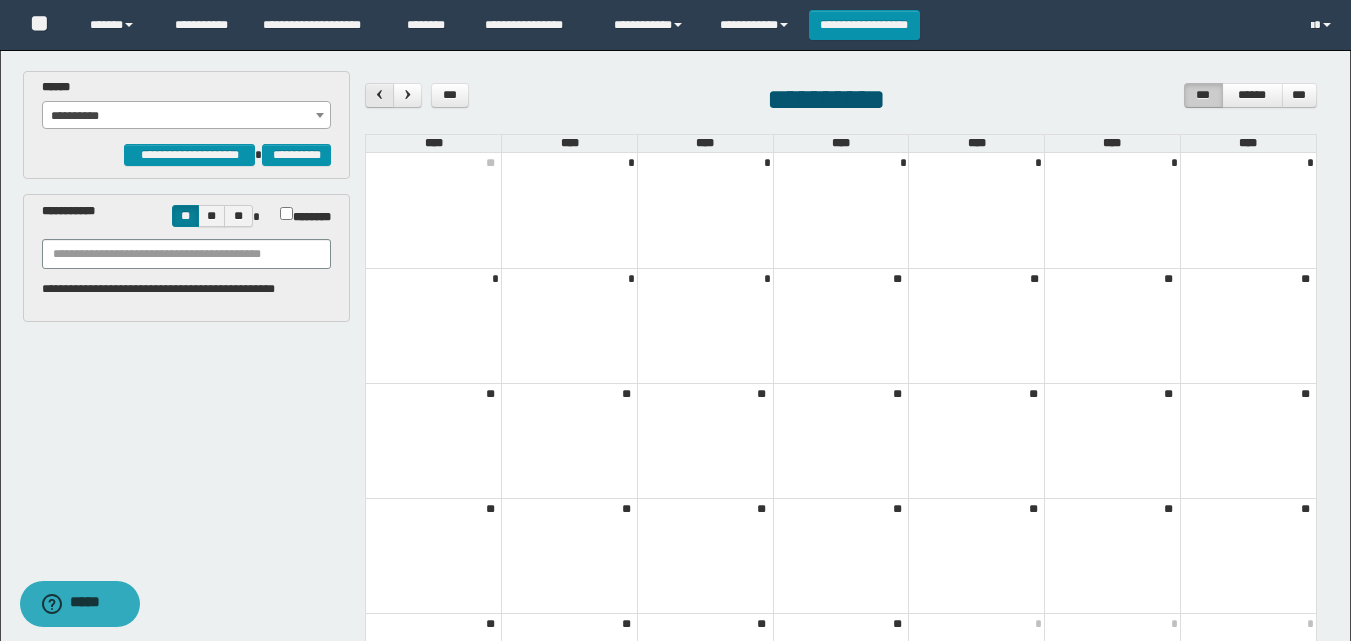 click at bounding box center [380, 94] 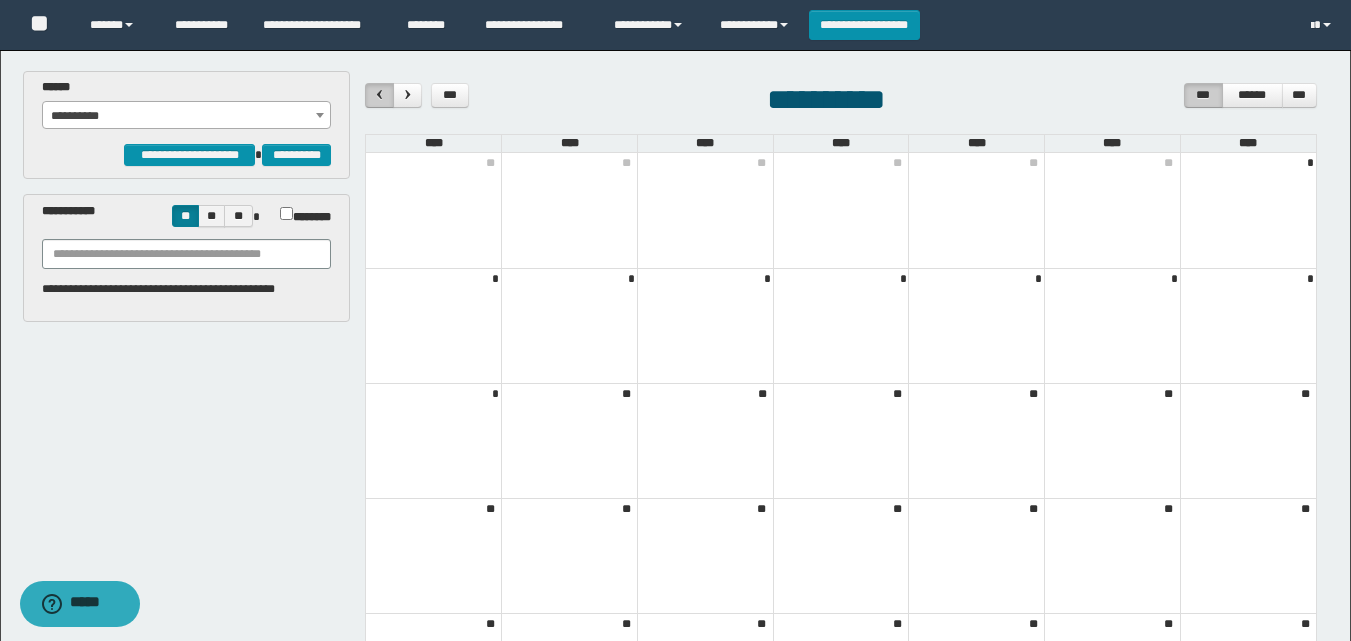 click at bounding box center (380, 94) 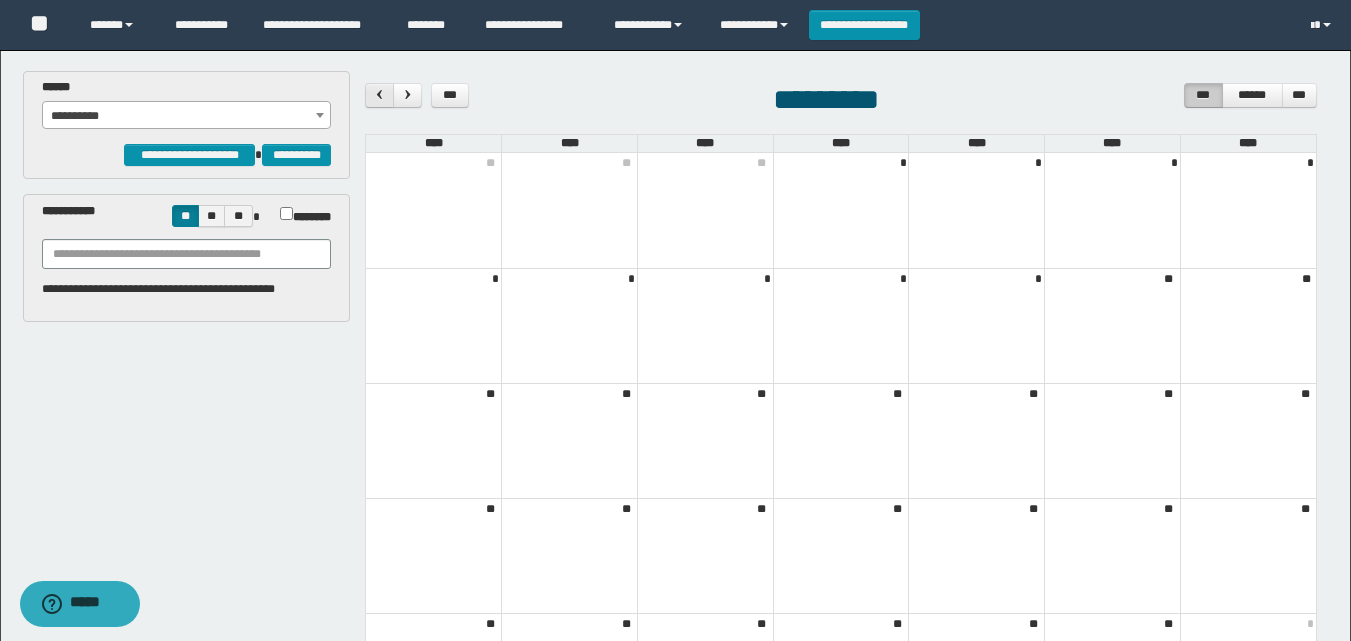 click at bounding box center [380, 94] 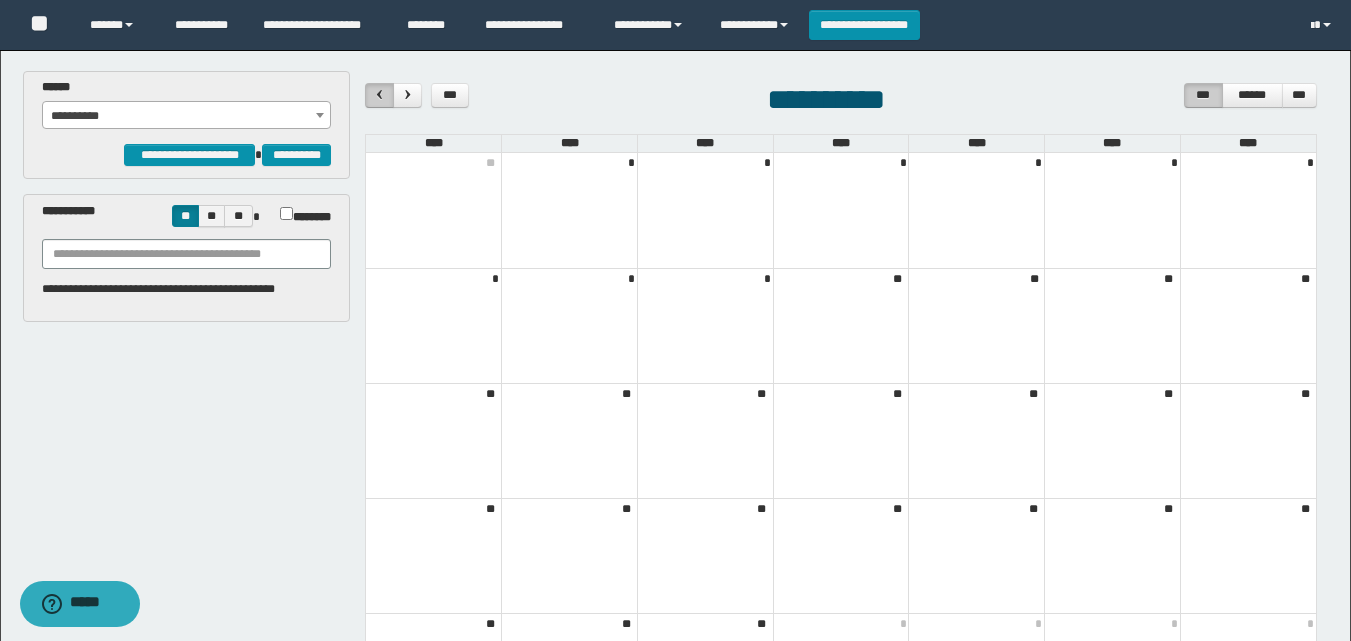 click at bounding box center (380, 94) 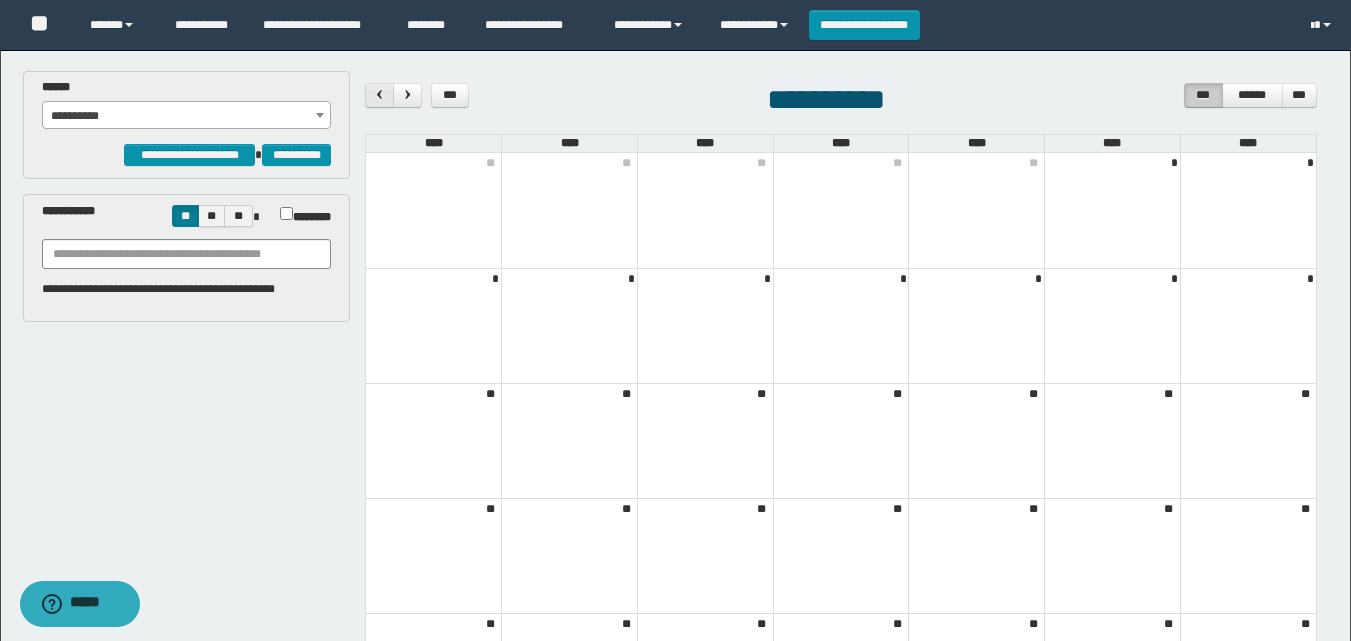 click at bounding box center [380, 94] 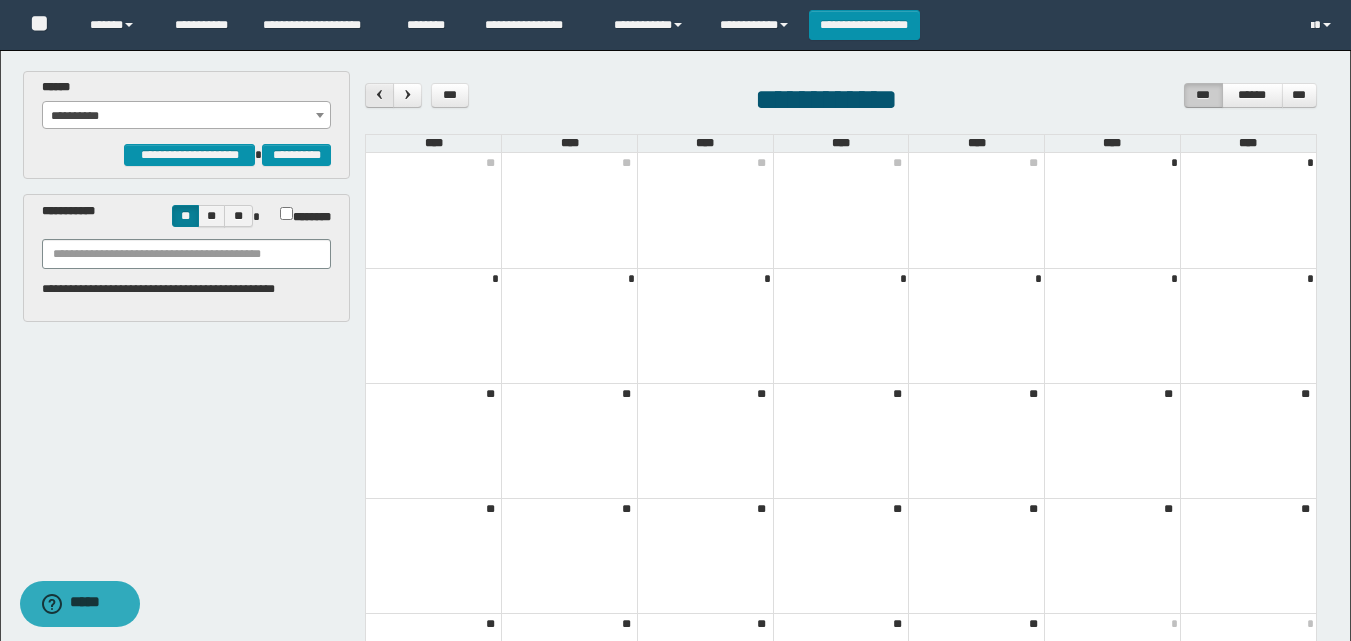 click at bounding box center [380, 94] 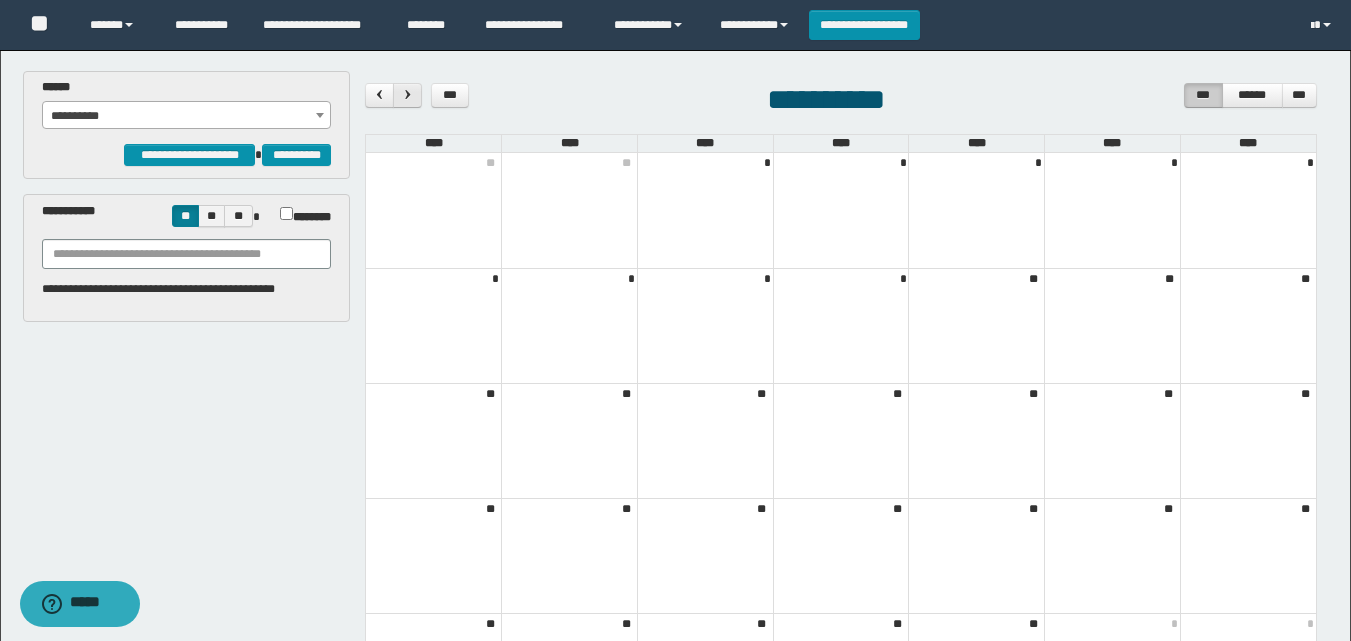 click at bounding box center (407, 95) 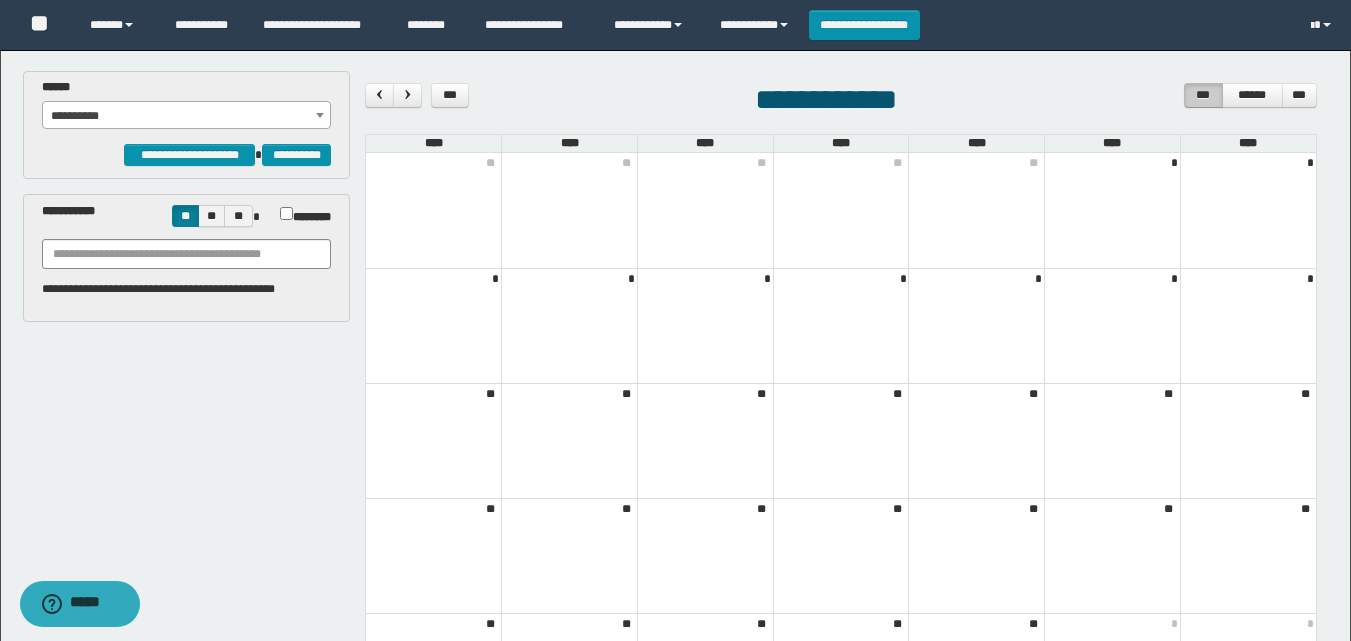 click on "**********" at bounding box center [186, 116] 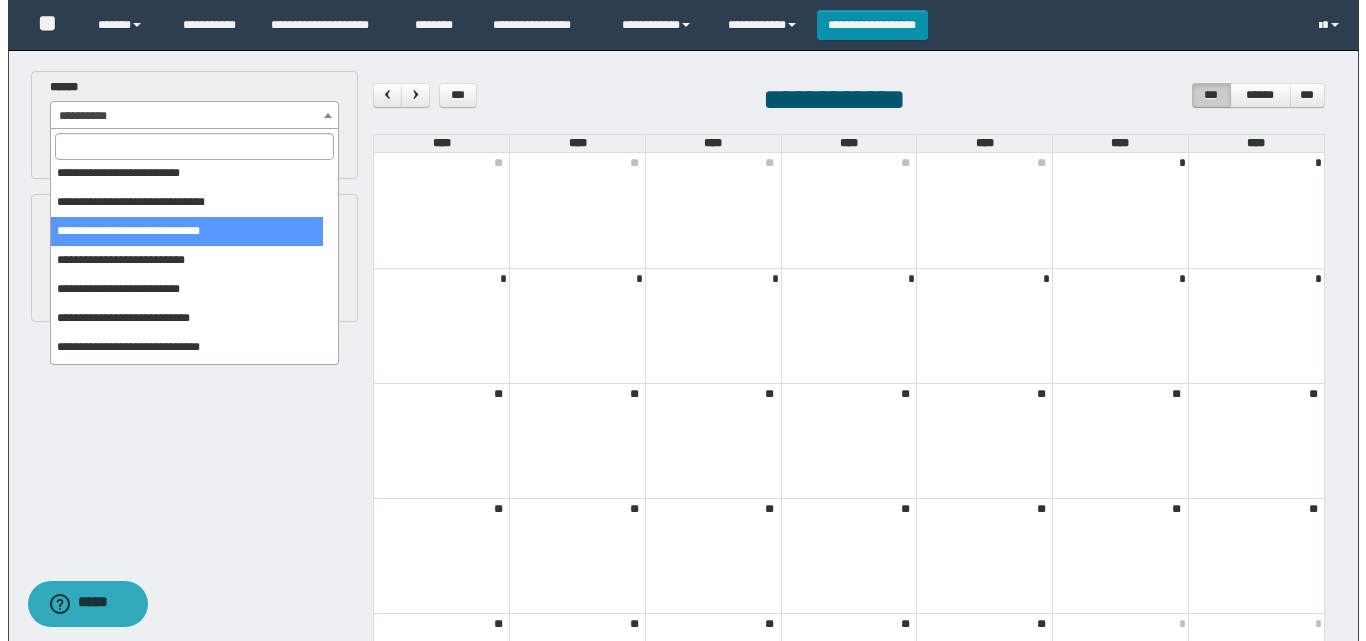 scroll, scrollTop: 62, scrollLeft: 0, axis: vertical 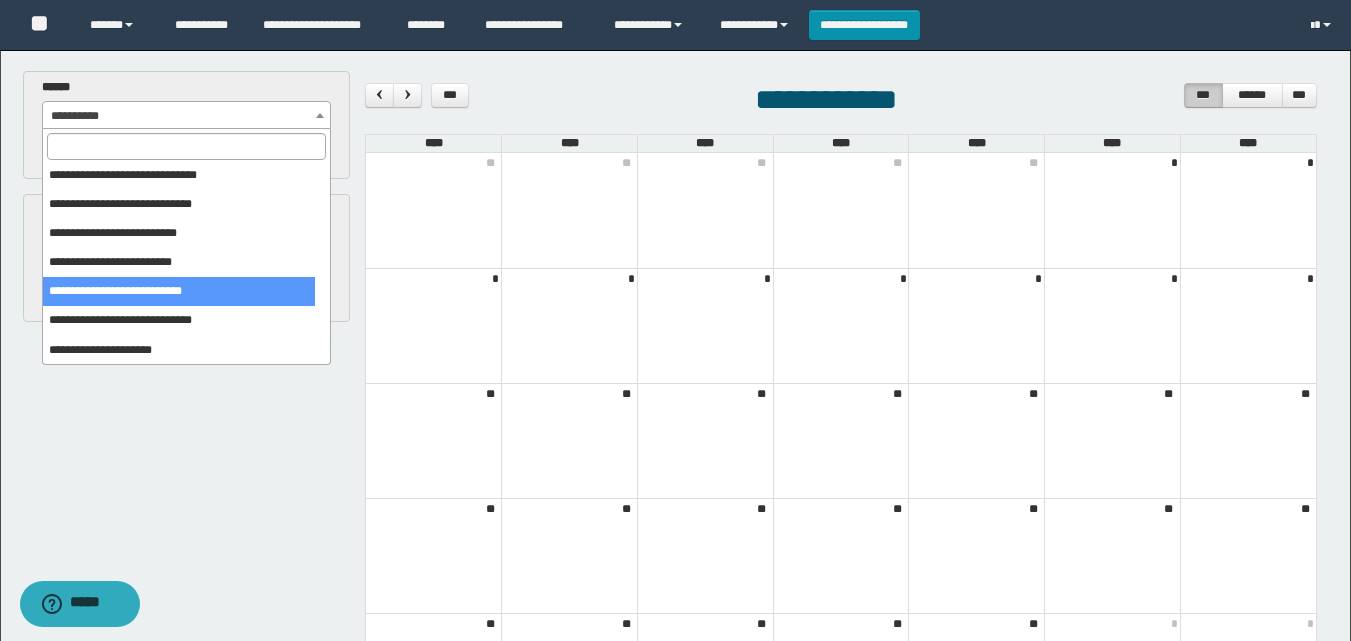 select on "******" 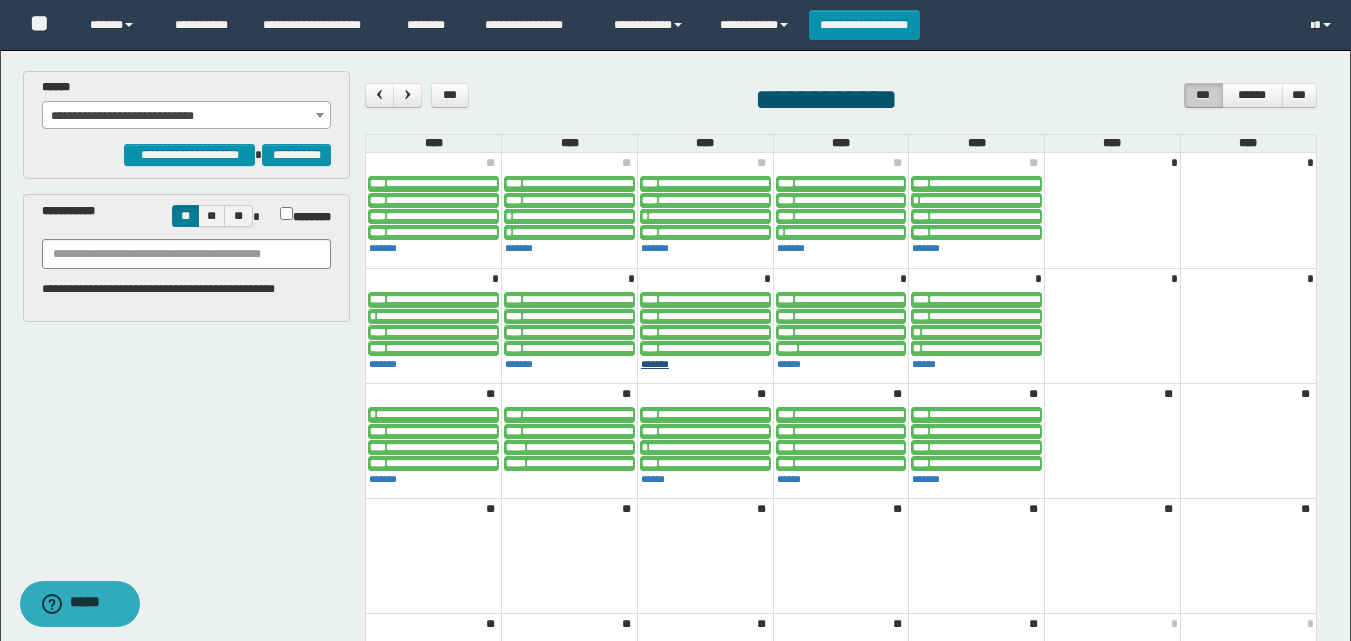 click on "*******" at bounding box center [655, 364] 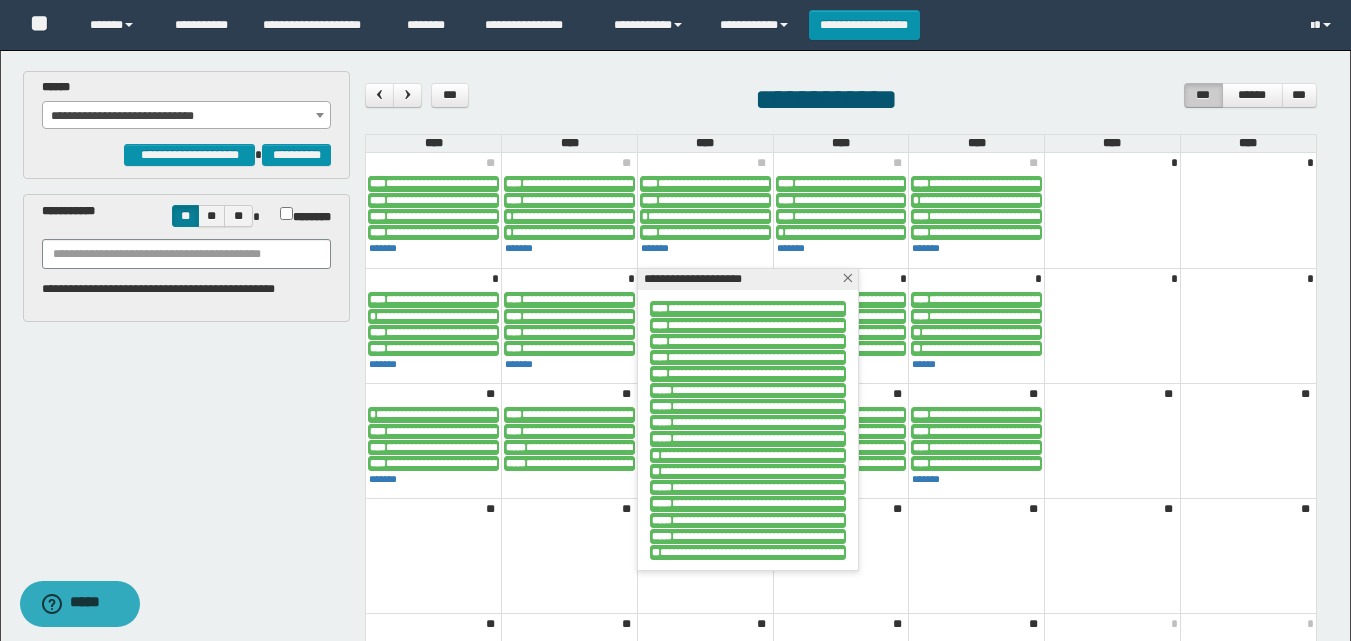 click on "**********" at bounding box center [788, 520] 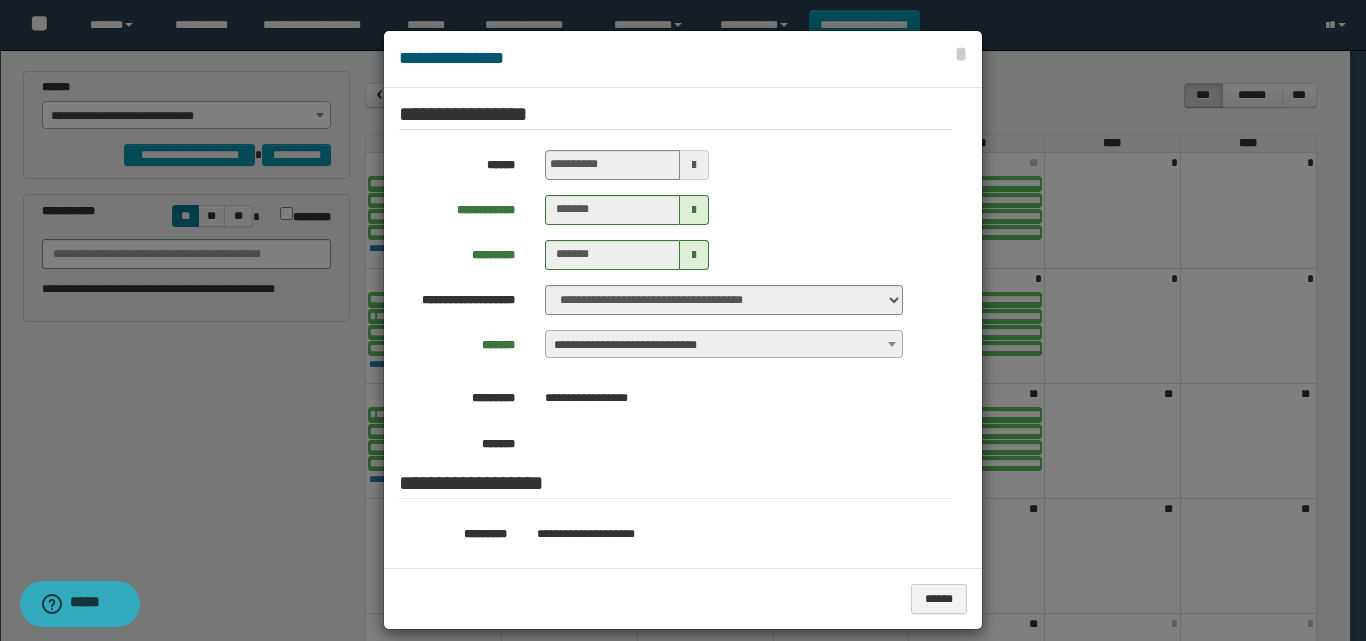 scroll, scrollTop: 0, scrollLeft: 0, axis: both 